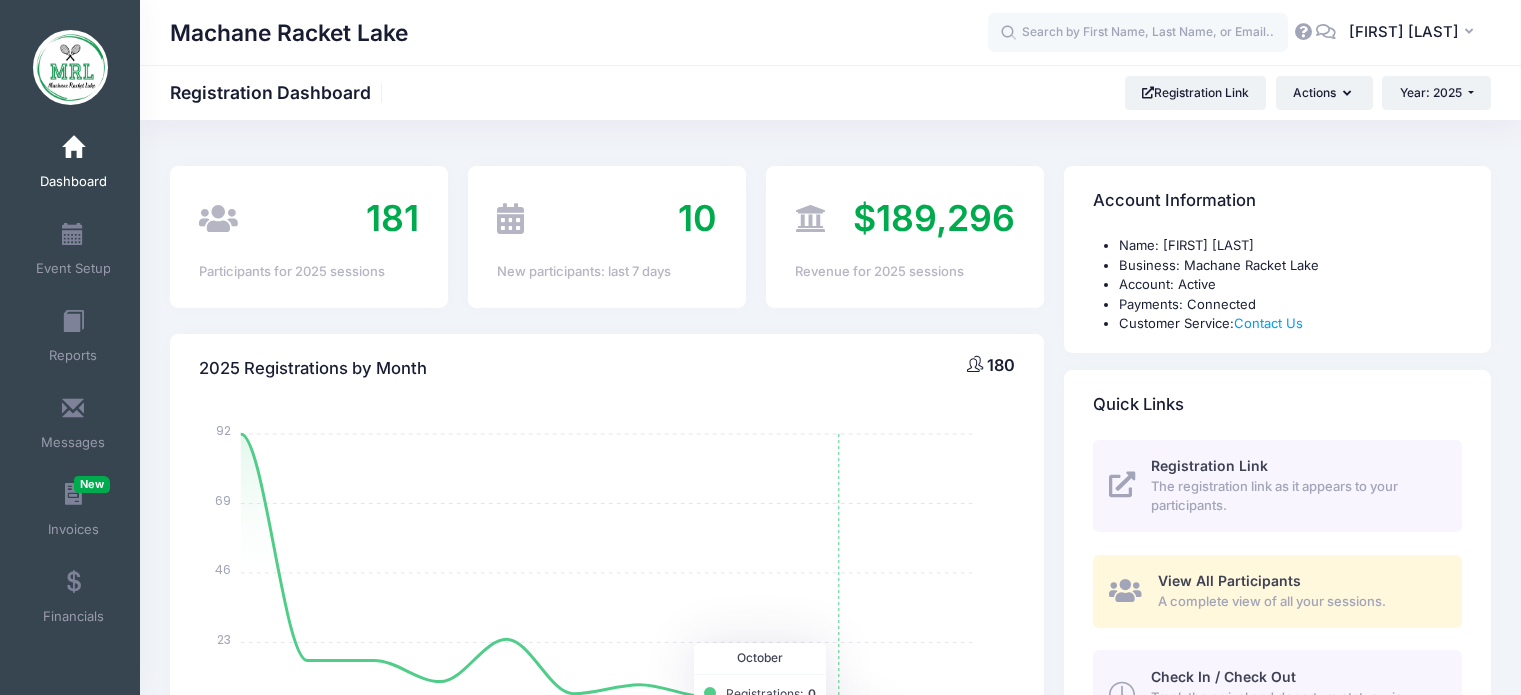 select 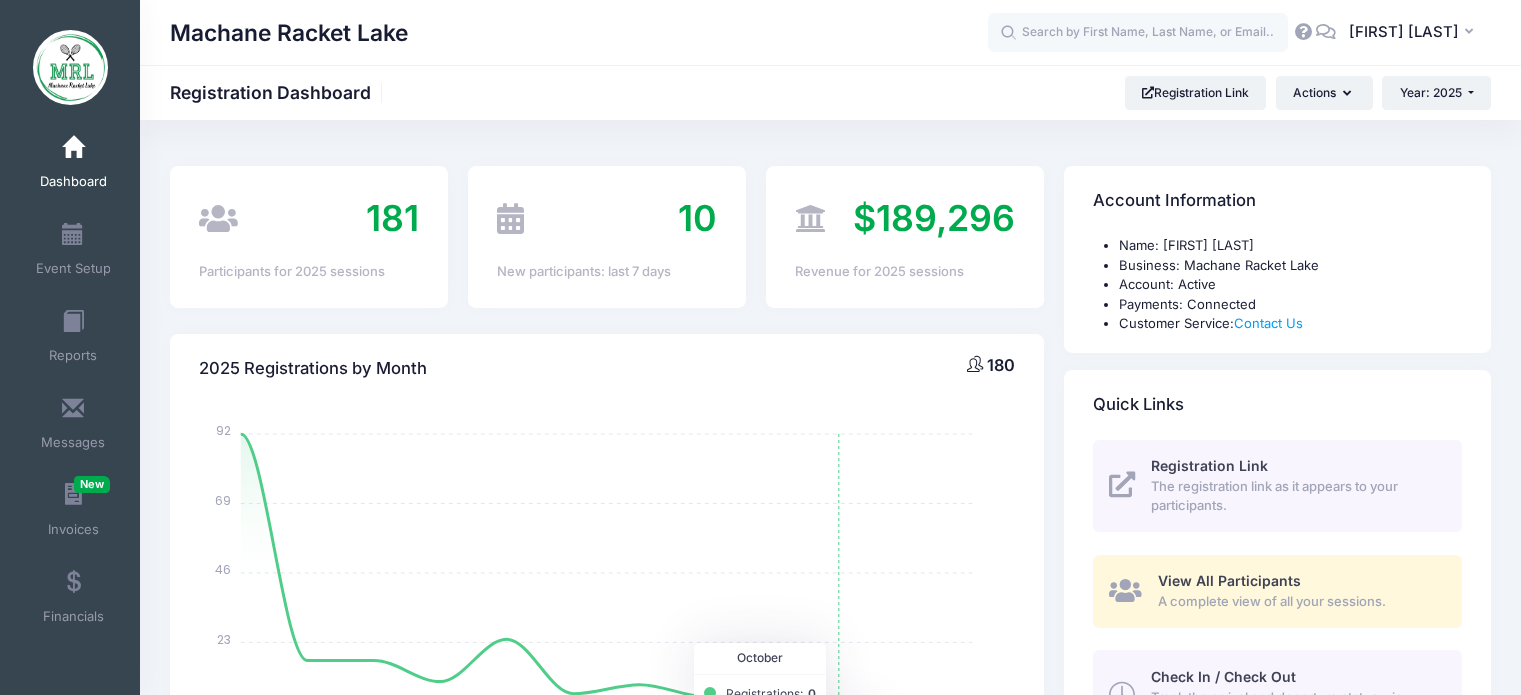 scroll, scrollTop: 0, scrollLeft: 0, axis: both 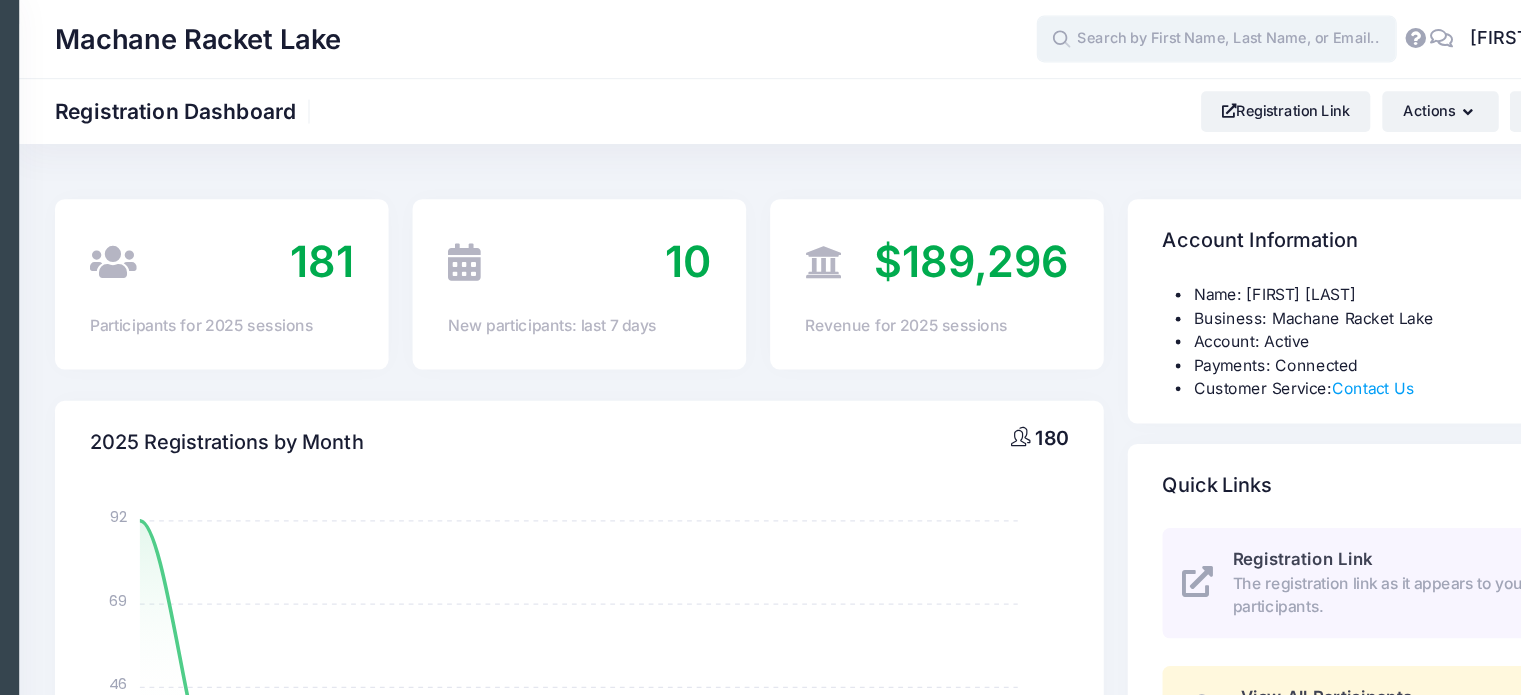 click at bounding box center [1138, 33] 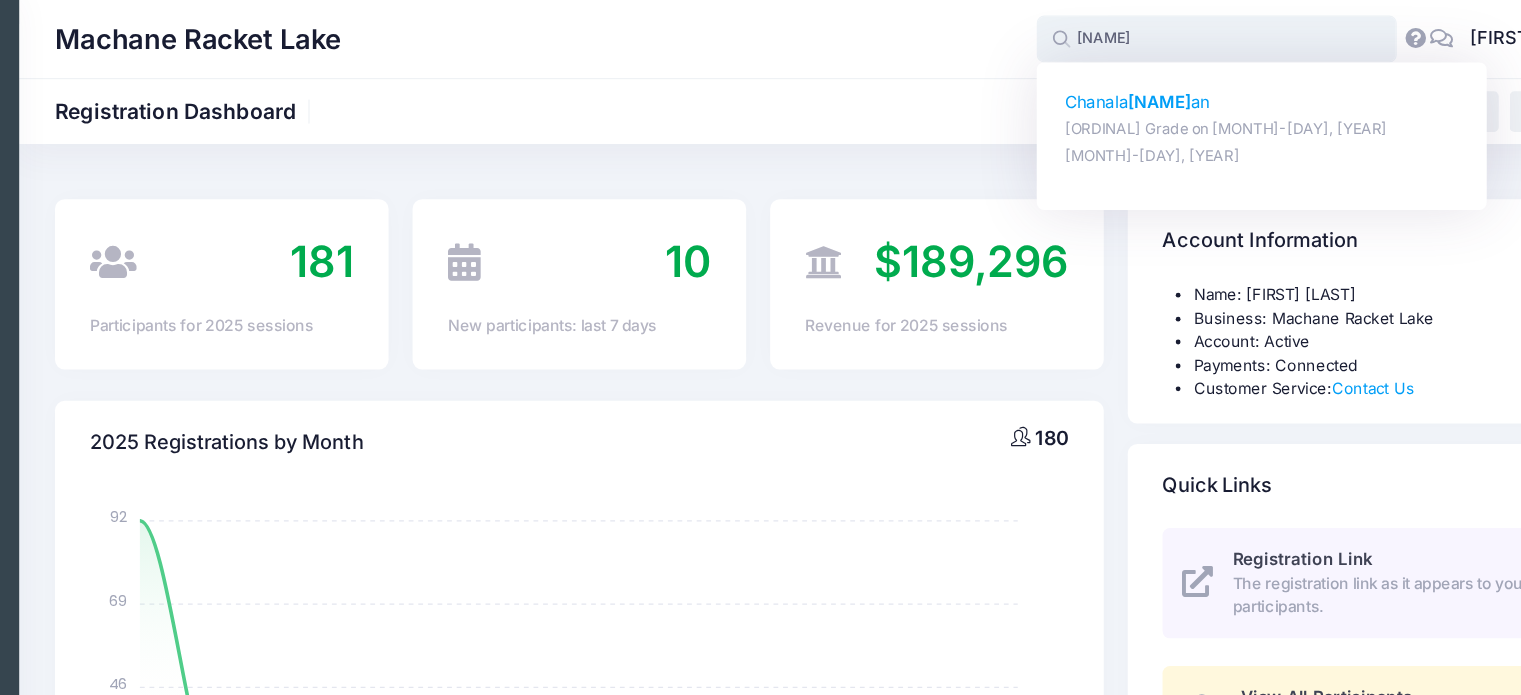 click on "Landesm" at bounding box center [1090, 84] 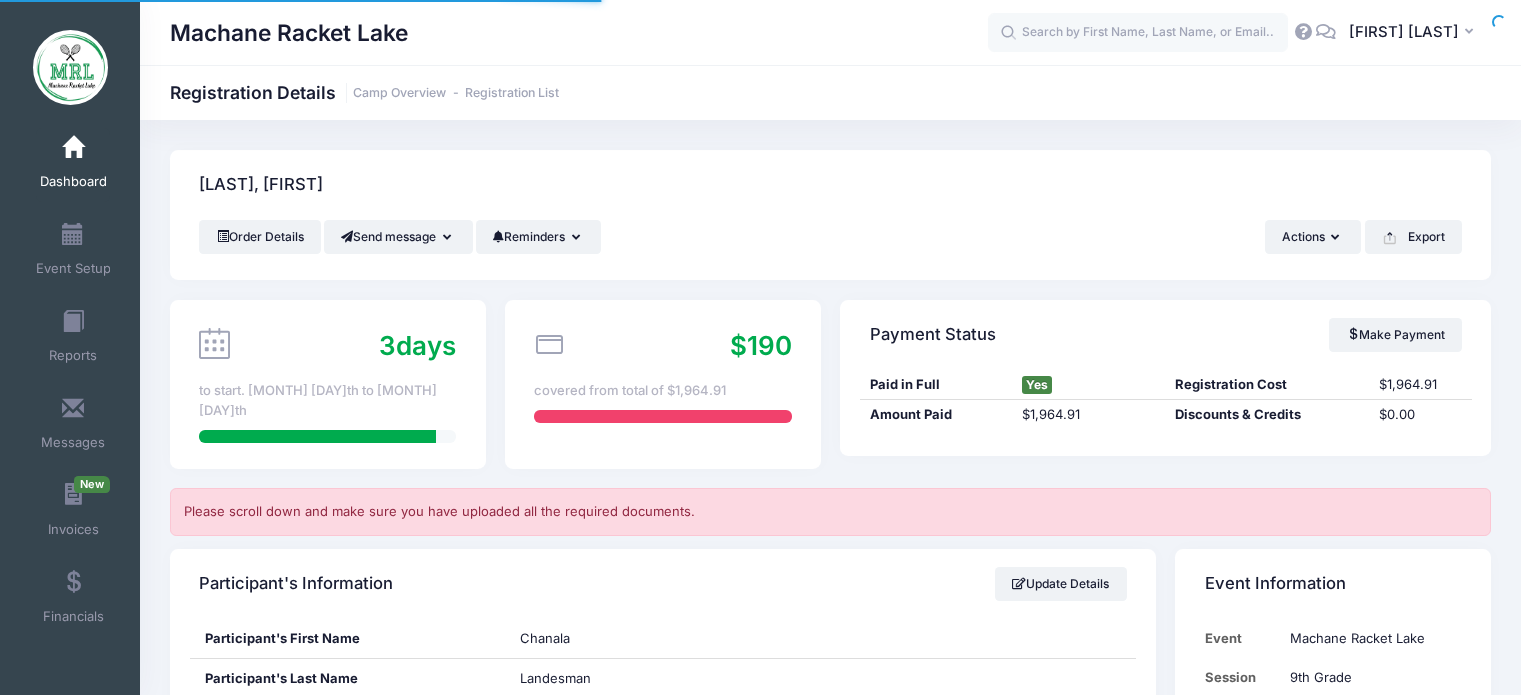 scroll, scrollTop: 0, scrollLeft: 0, axis: both 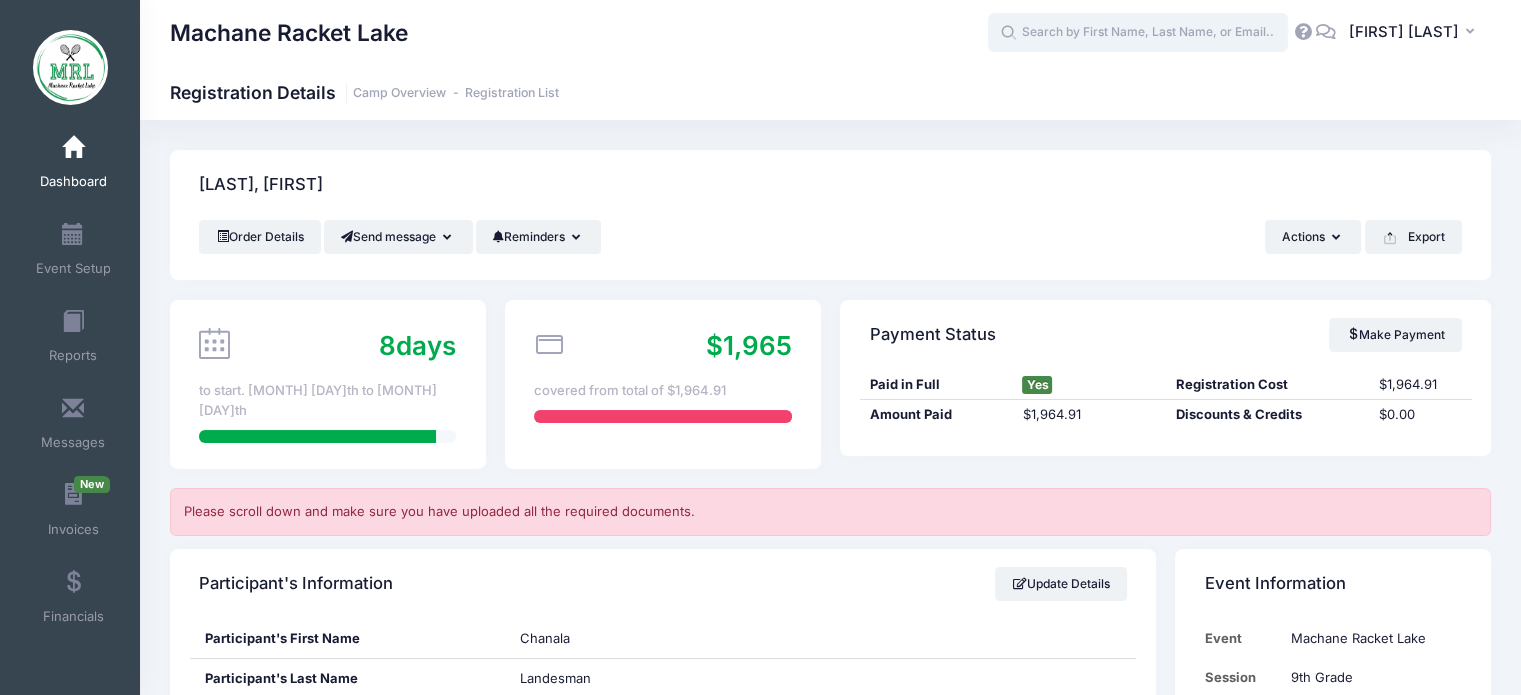 click at bounding box center [1138, 33] 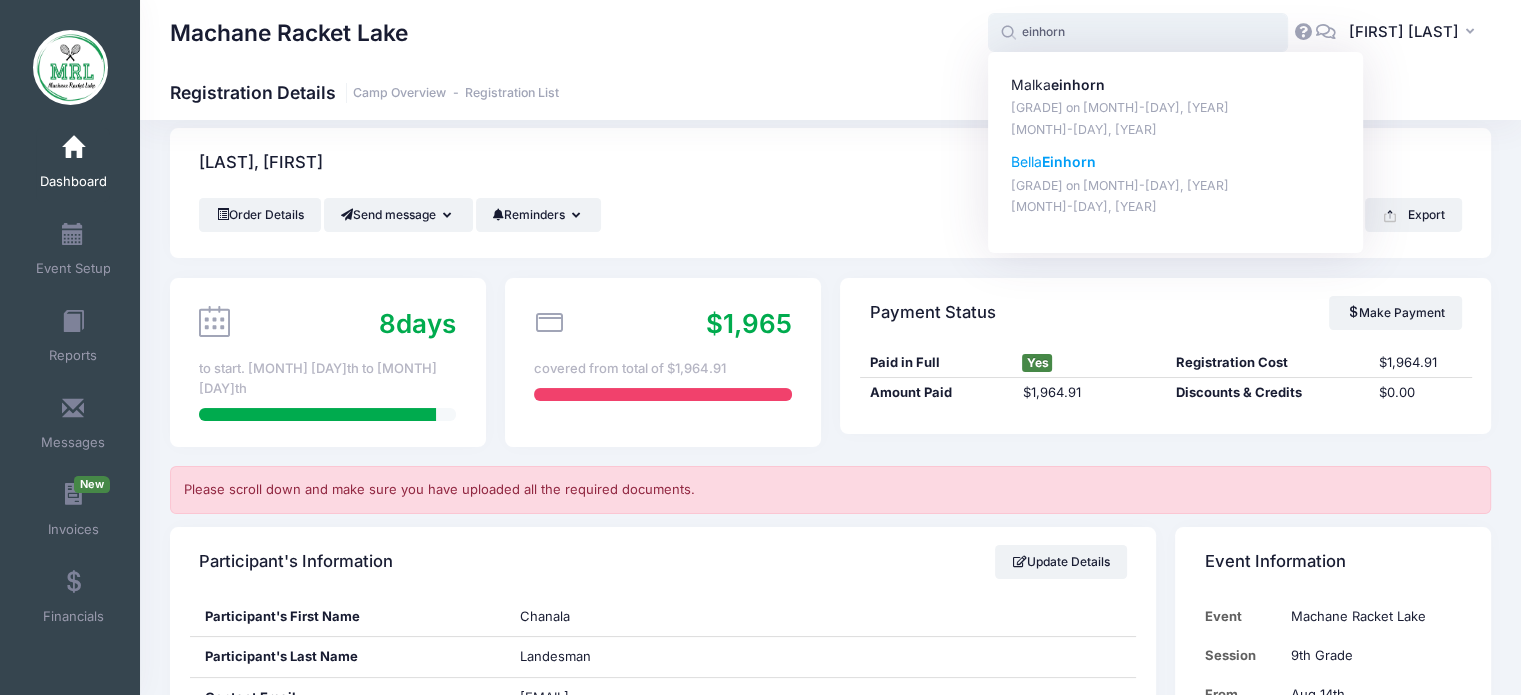 scroll, scrollTop: 28, scrollLeft: 0, axis: vertical 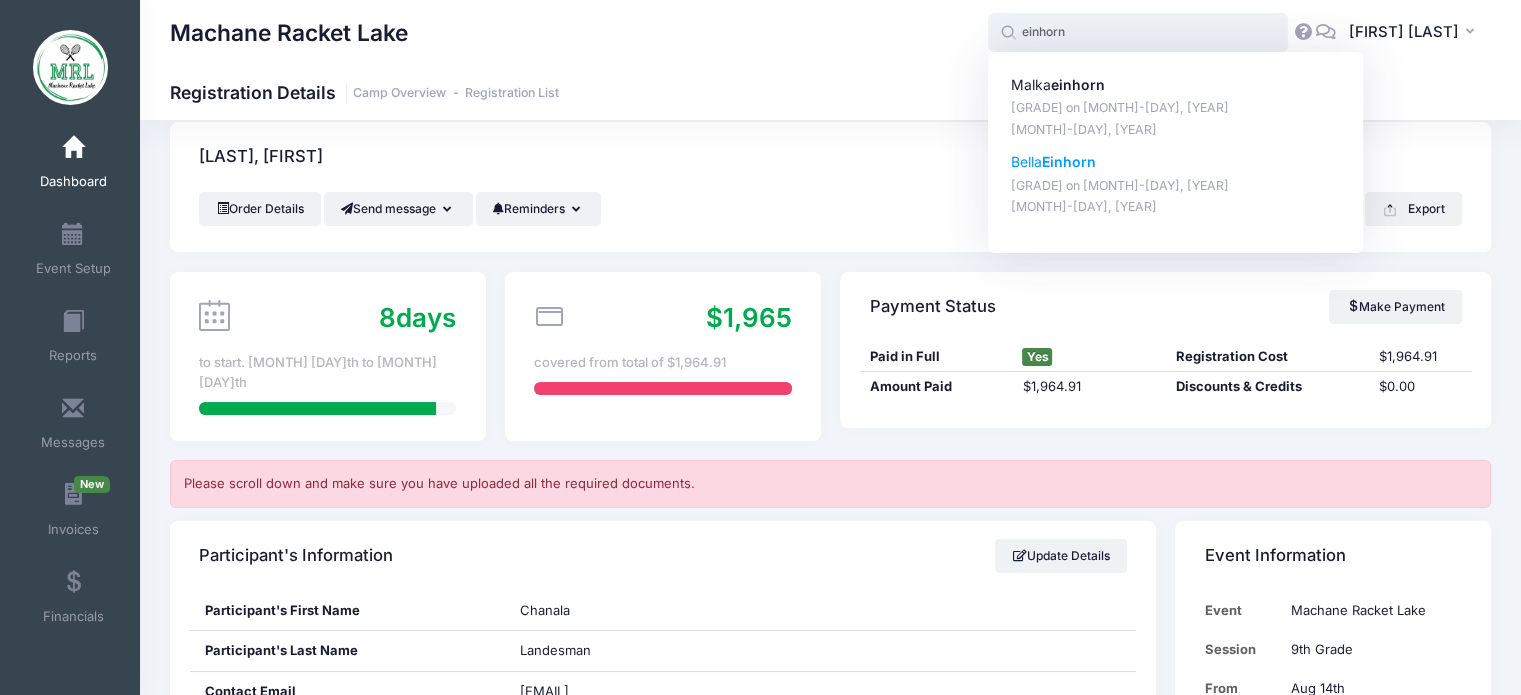 click on "Einhorn" at bounding box center (1069, 161) 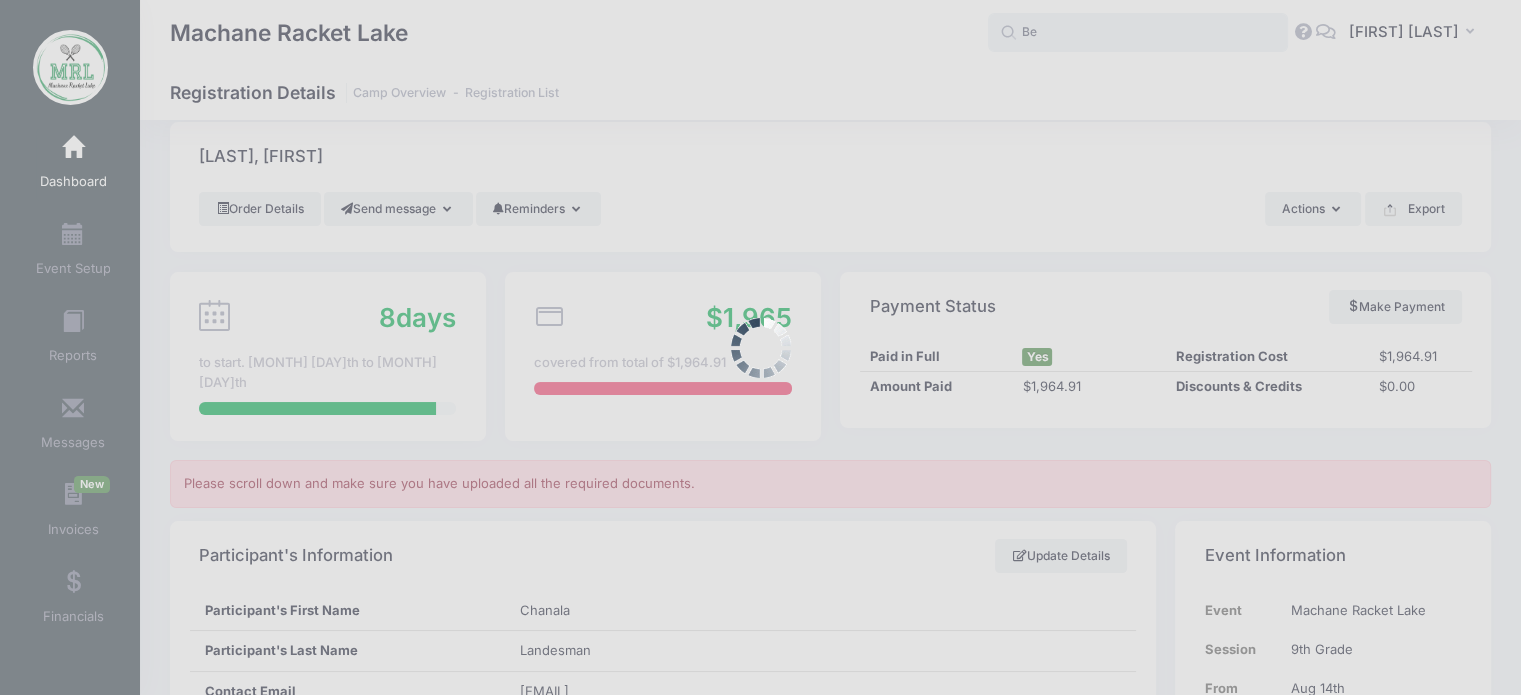type on "B" 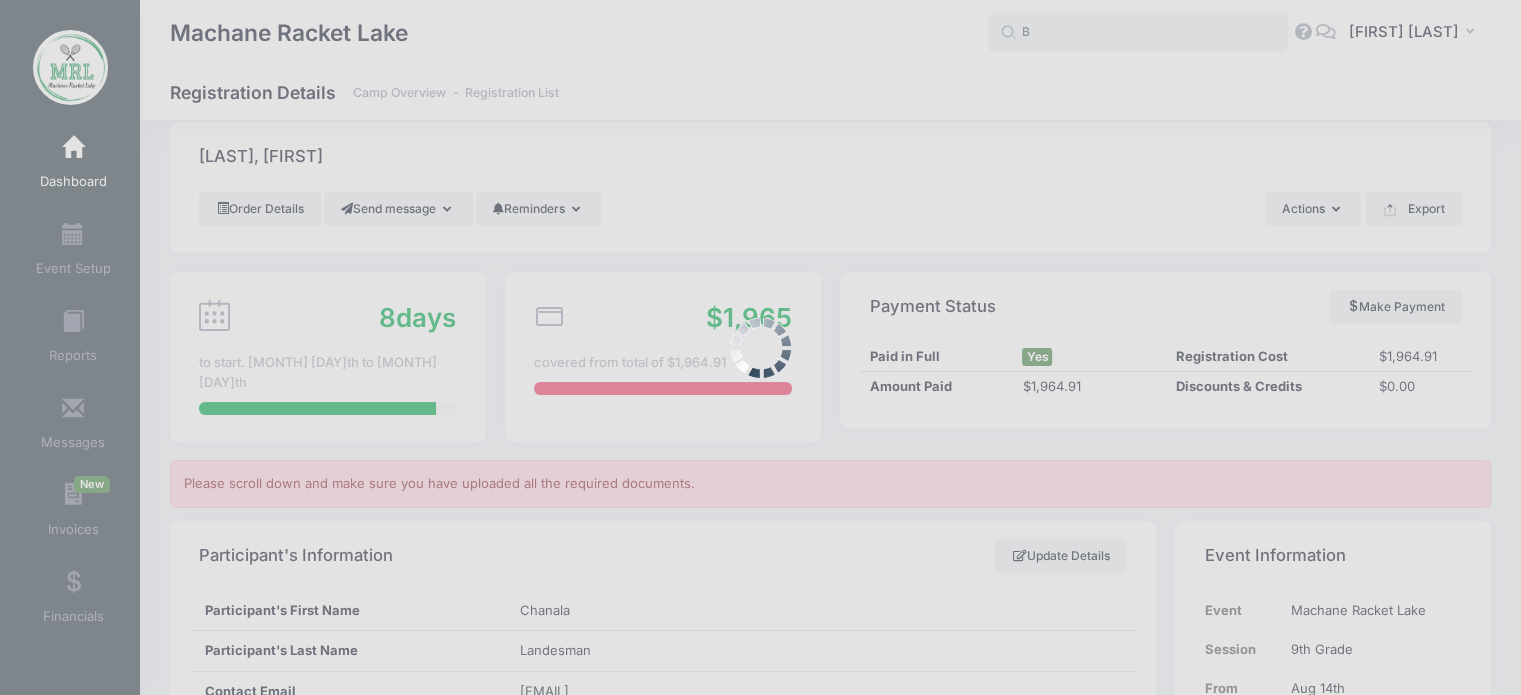 type 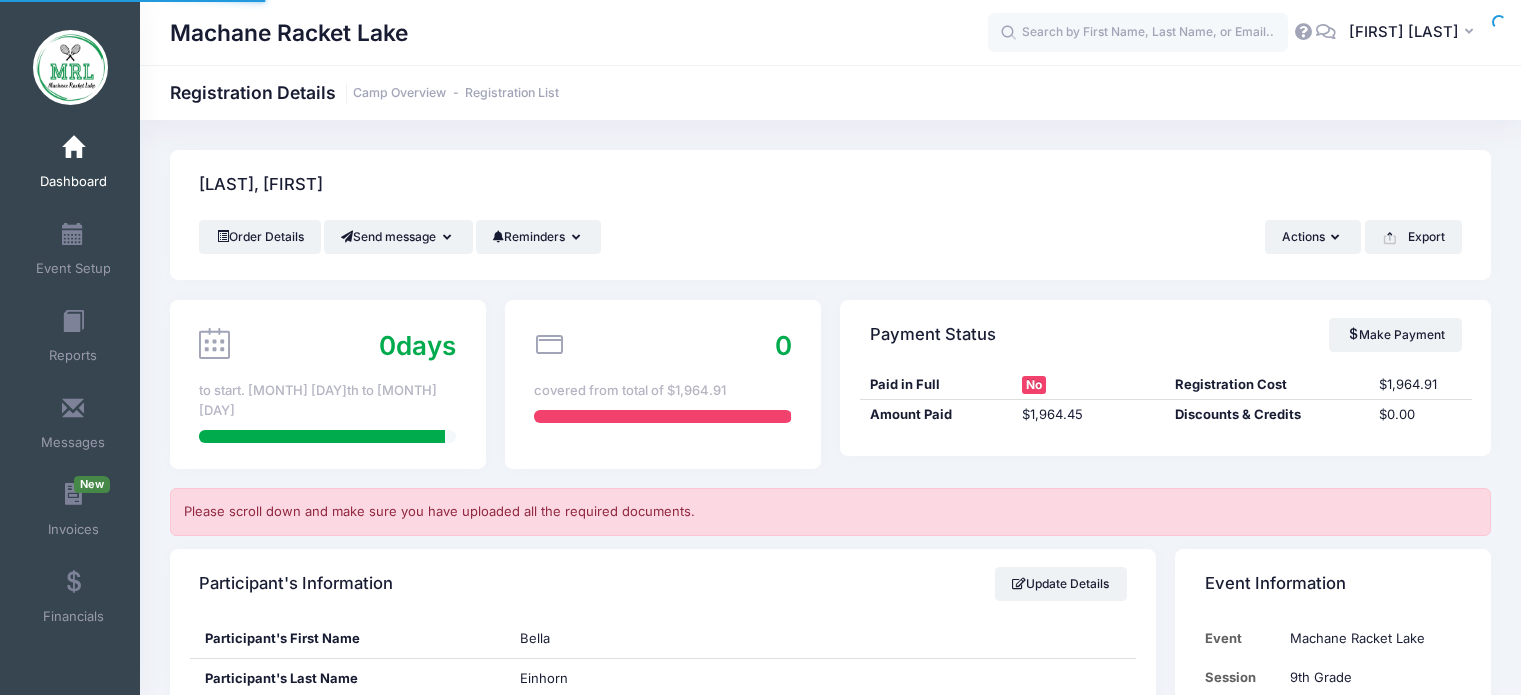 scroll, scrollTop: 0, scrollLeft: 0, axis: both 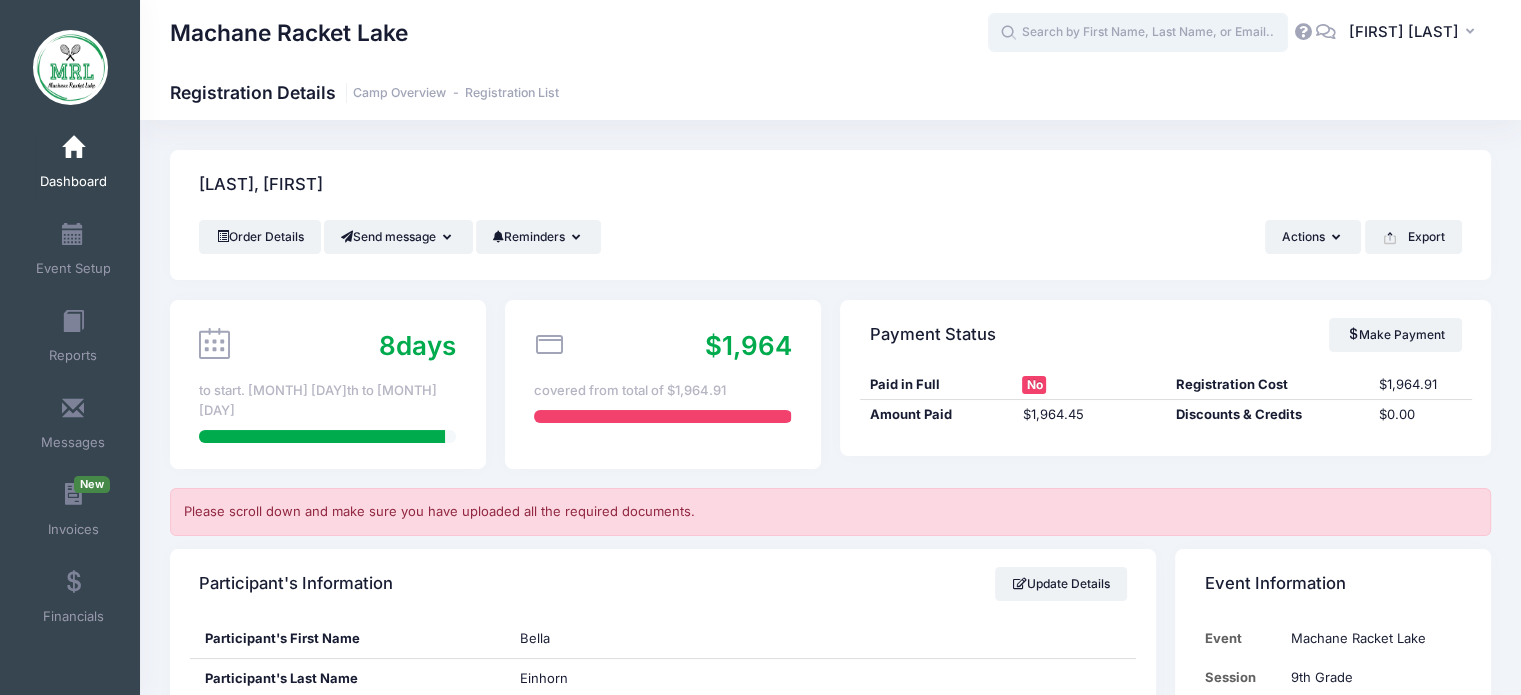 click at bounding box center [1138, 33] 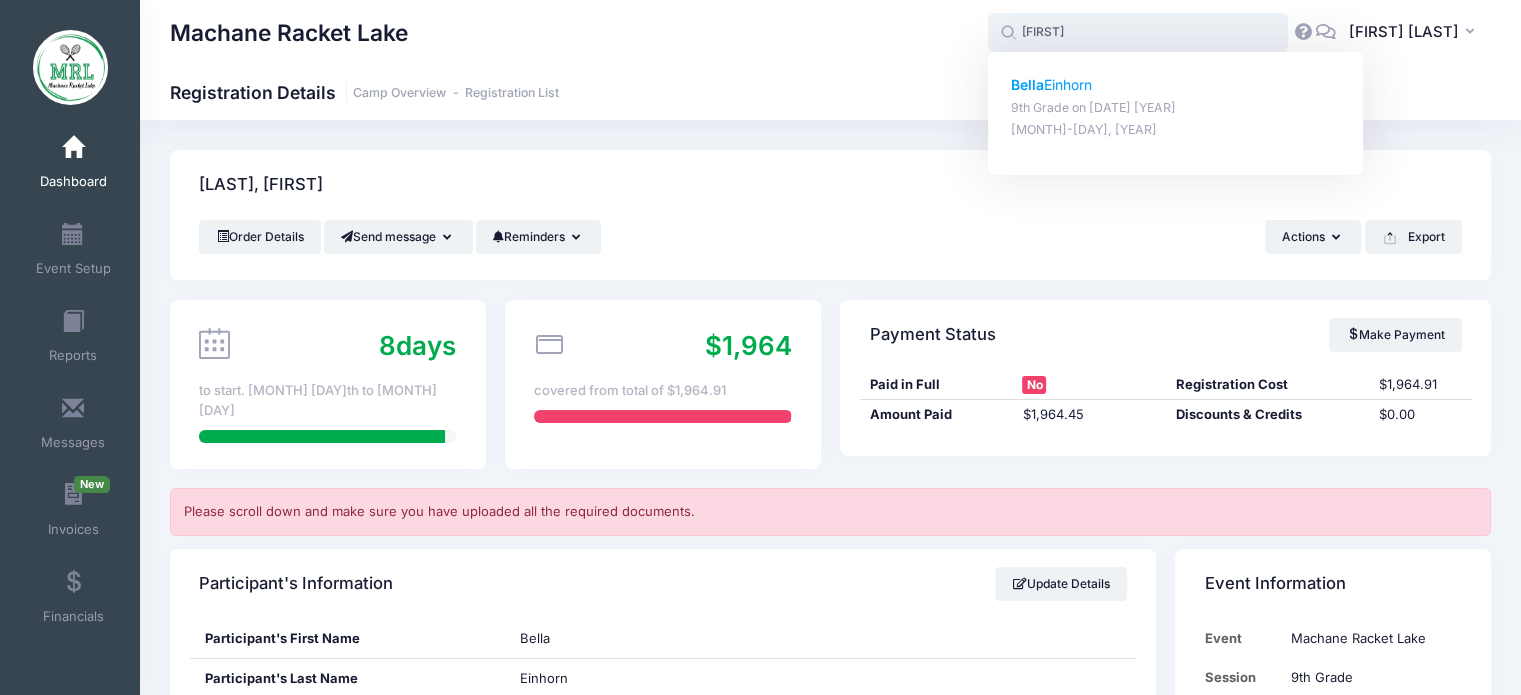 click on "Bella  Einhorn 9th Grade on Aug-14, 2025 Feb-16, 2025" at bounding box center (1176, 107) 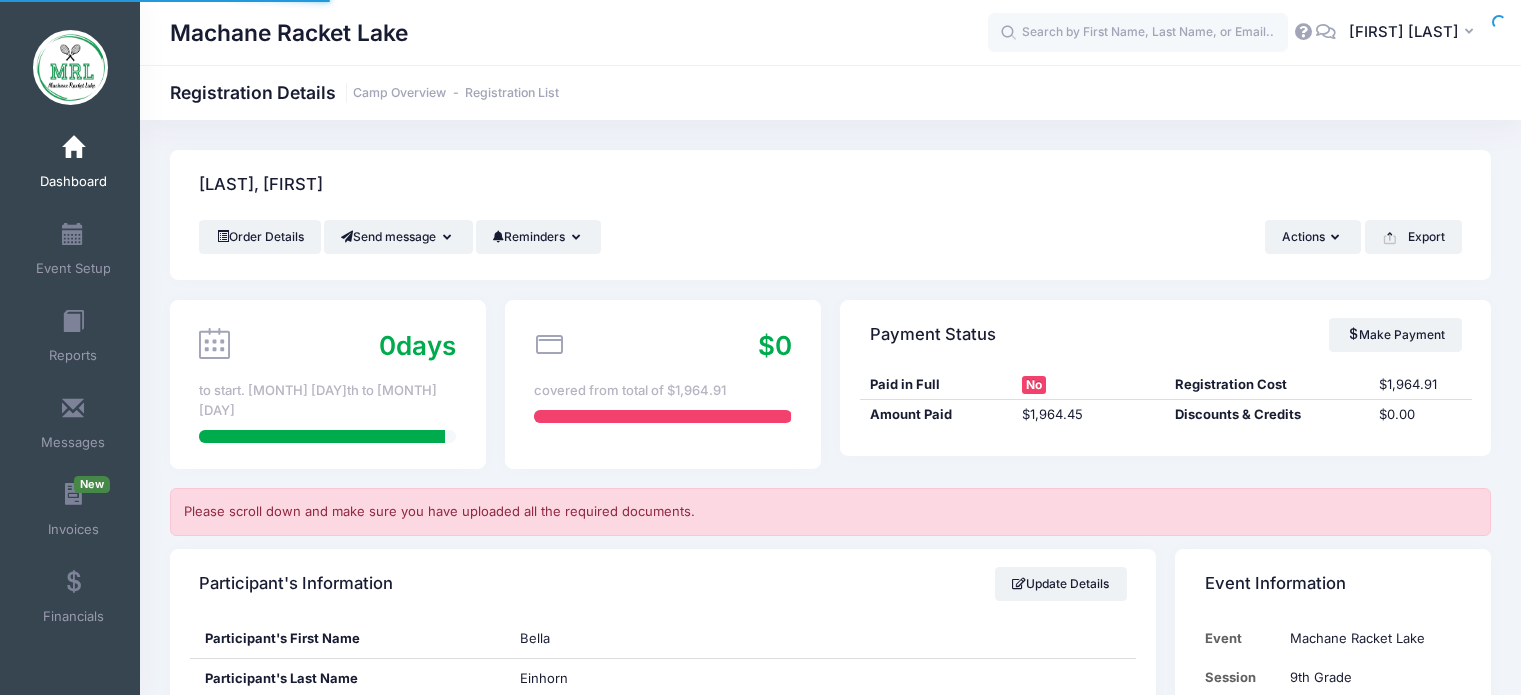 scroll, scrollTop: 0, scrollLeft: 0, axis: both 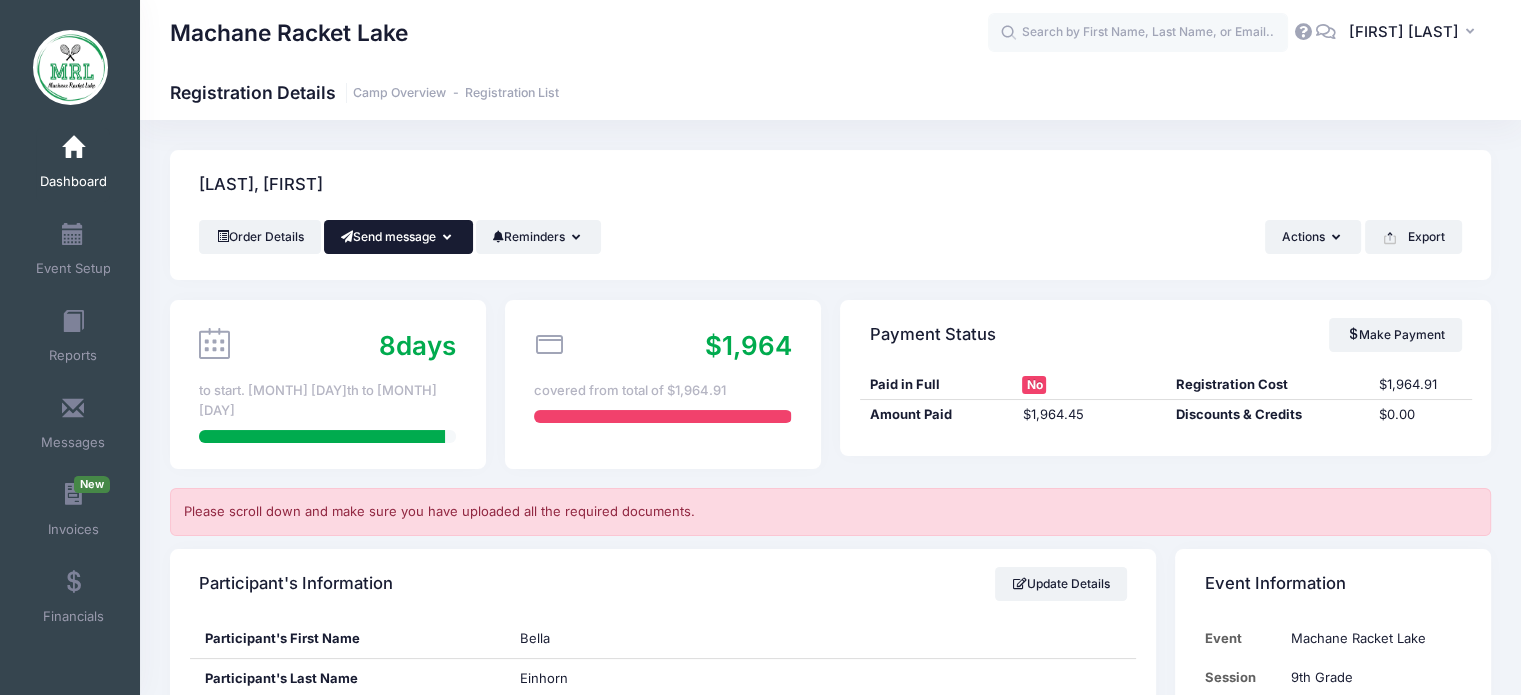 click on "Send message" at bounding box center (398, 237) 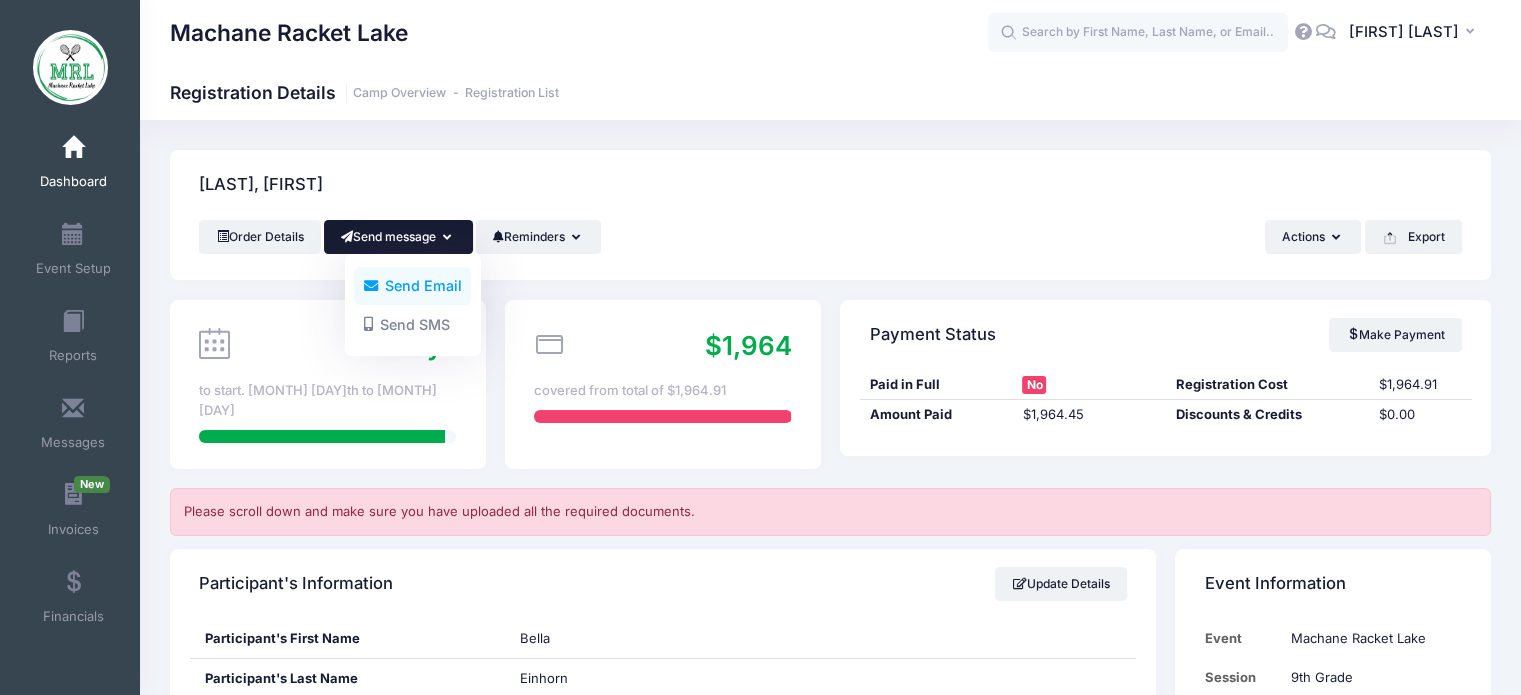 click on "Send Email" at bounding box center [412, 286] 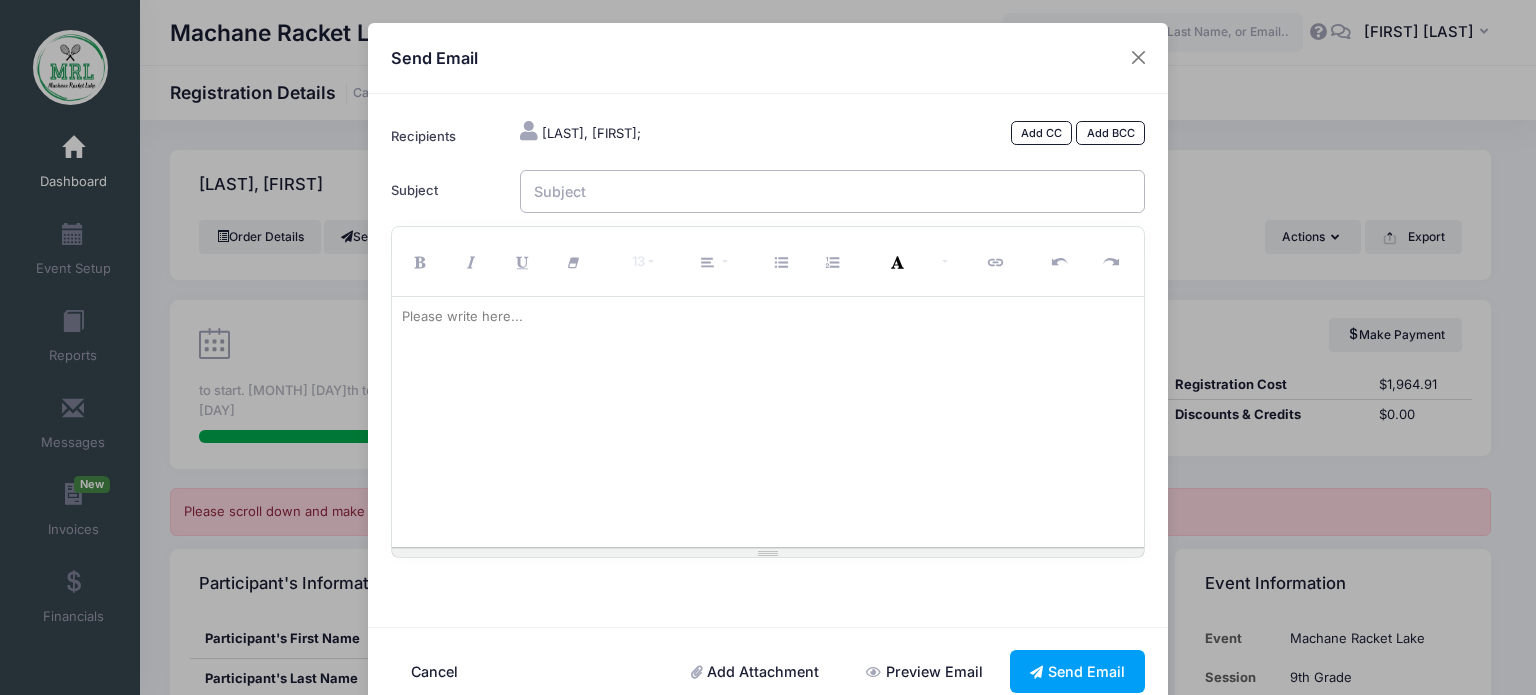 click on "Subject" at bounding box center (833, 191) 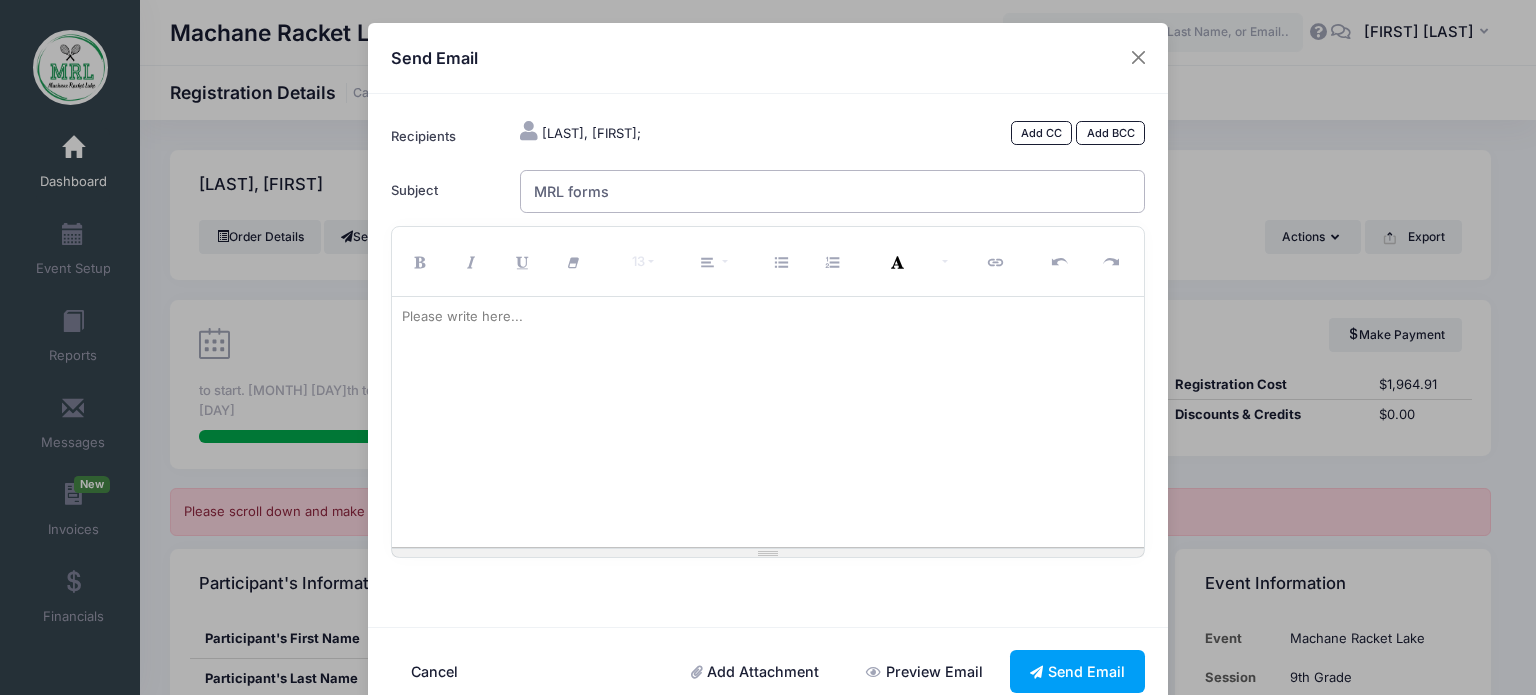 type on "MRL forms" 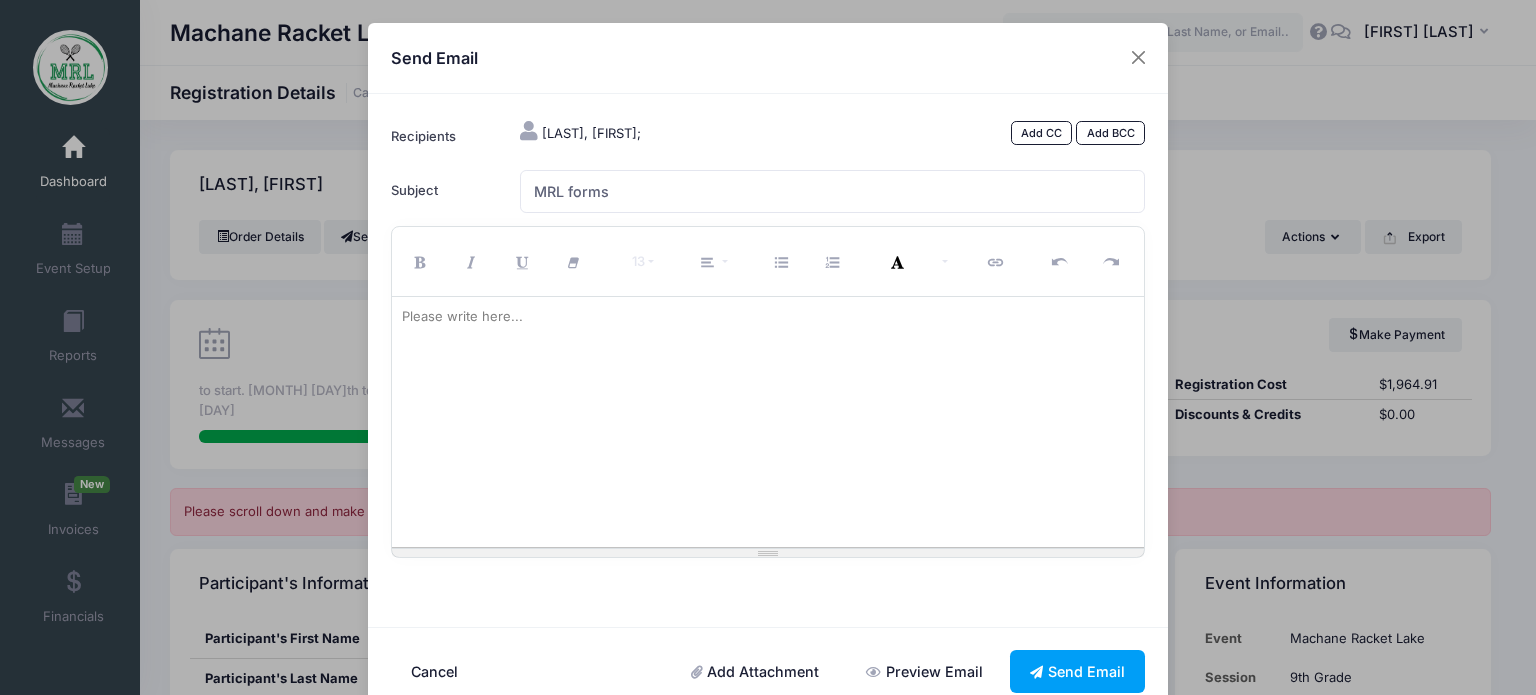 click on "Add Attachment" at bounding box center (755, 671) 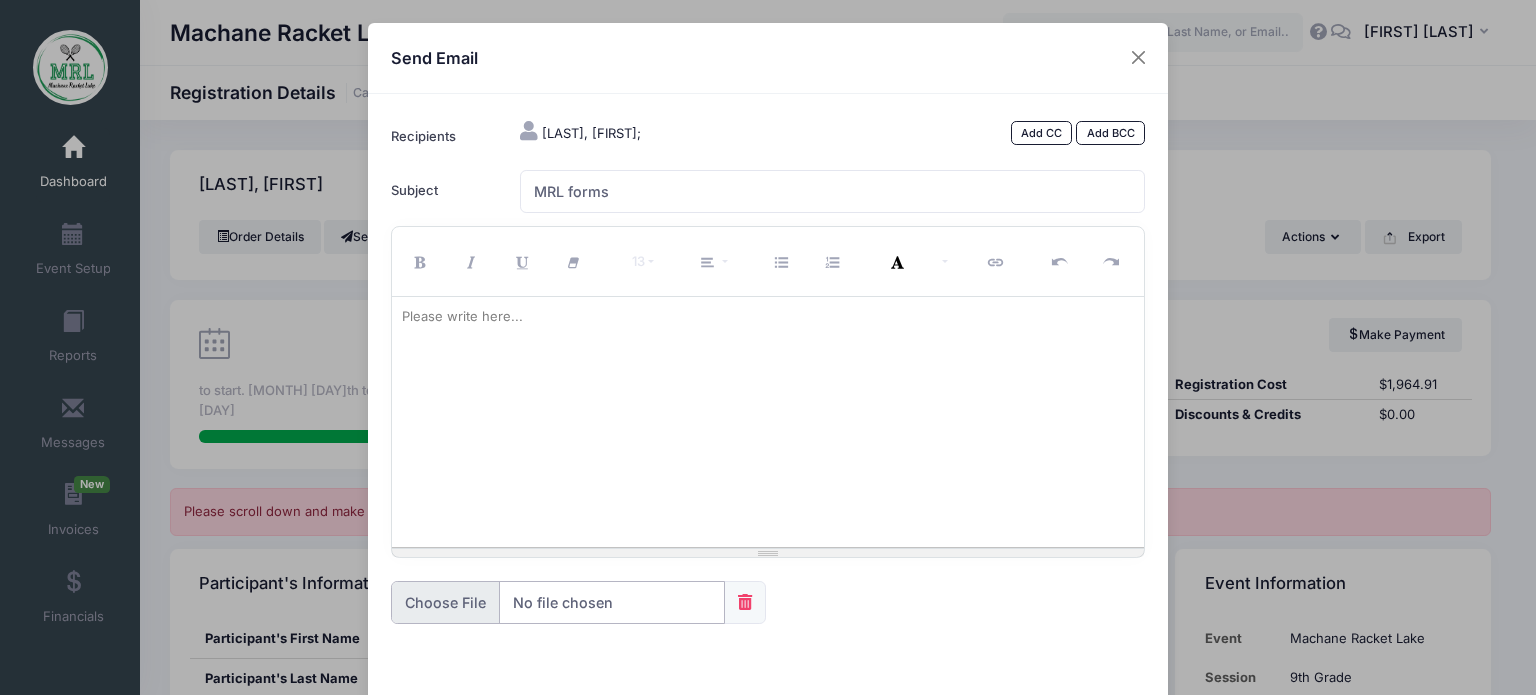 click at bounding box center [558, 602] 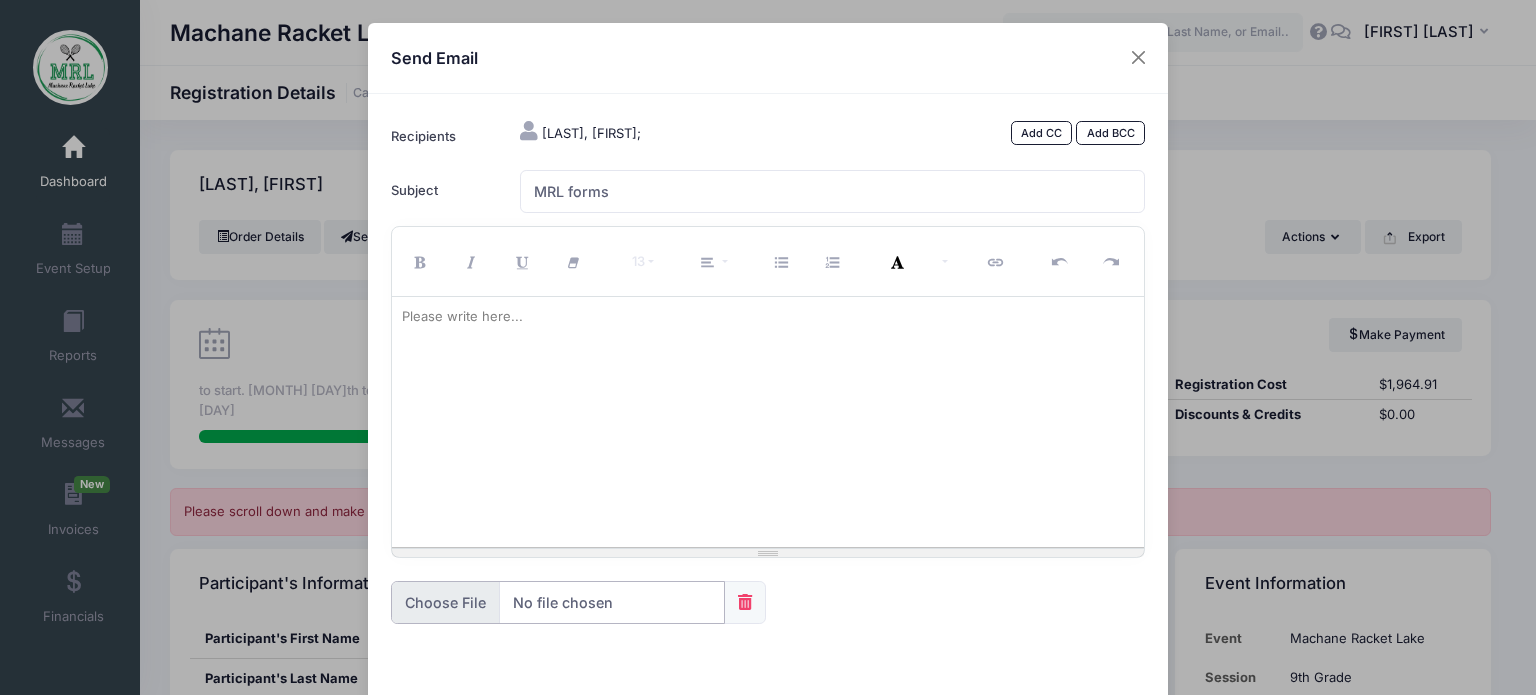 type on "C:\fakepath\health history form.pdf" 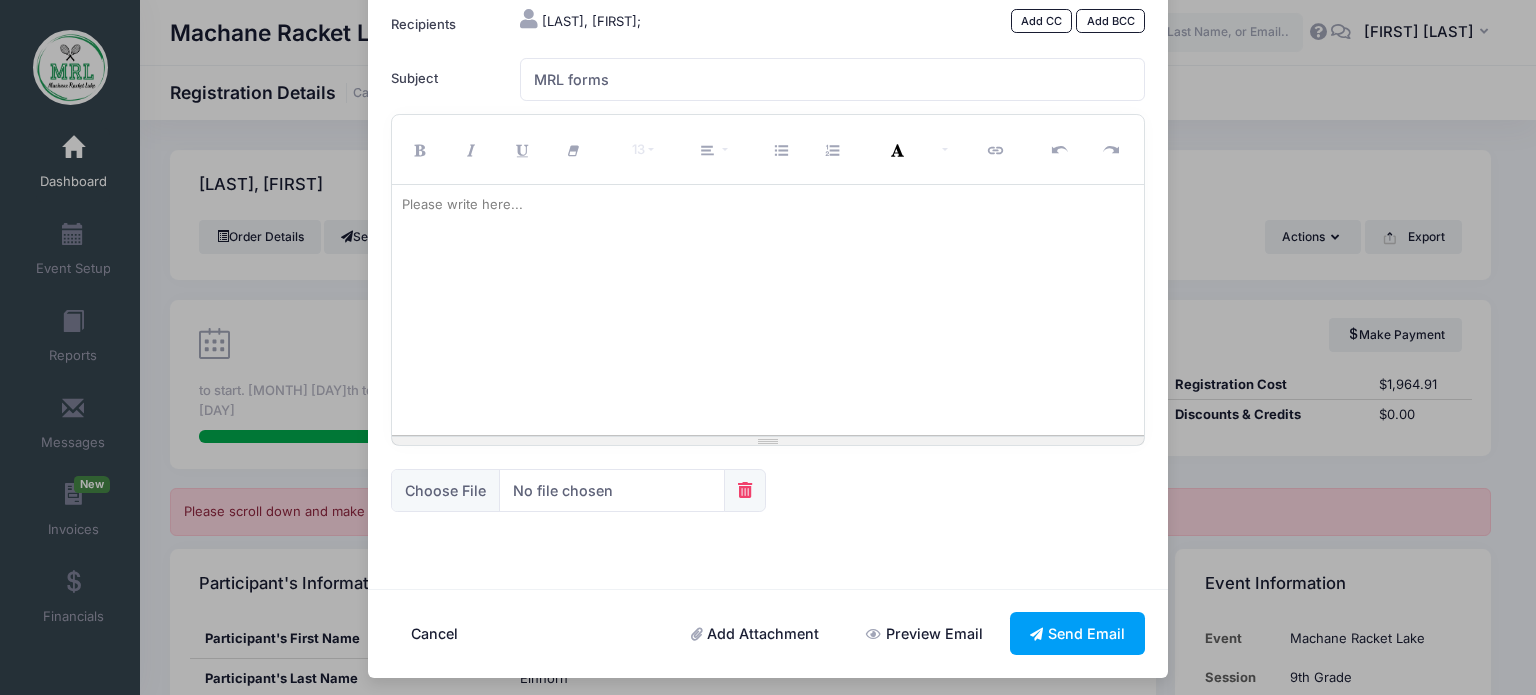 scroll, scrollTop: 116, scrollLeft: 0, axis: vertical 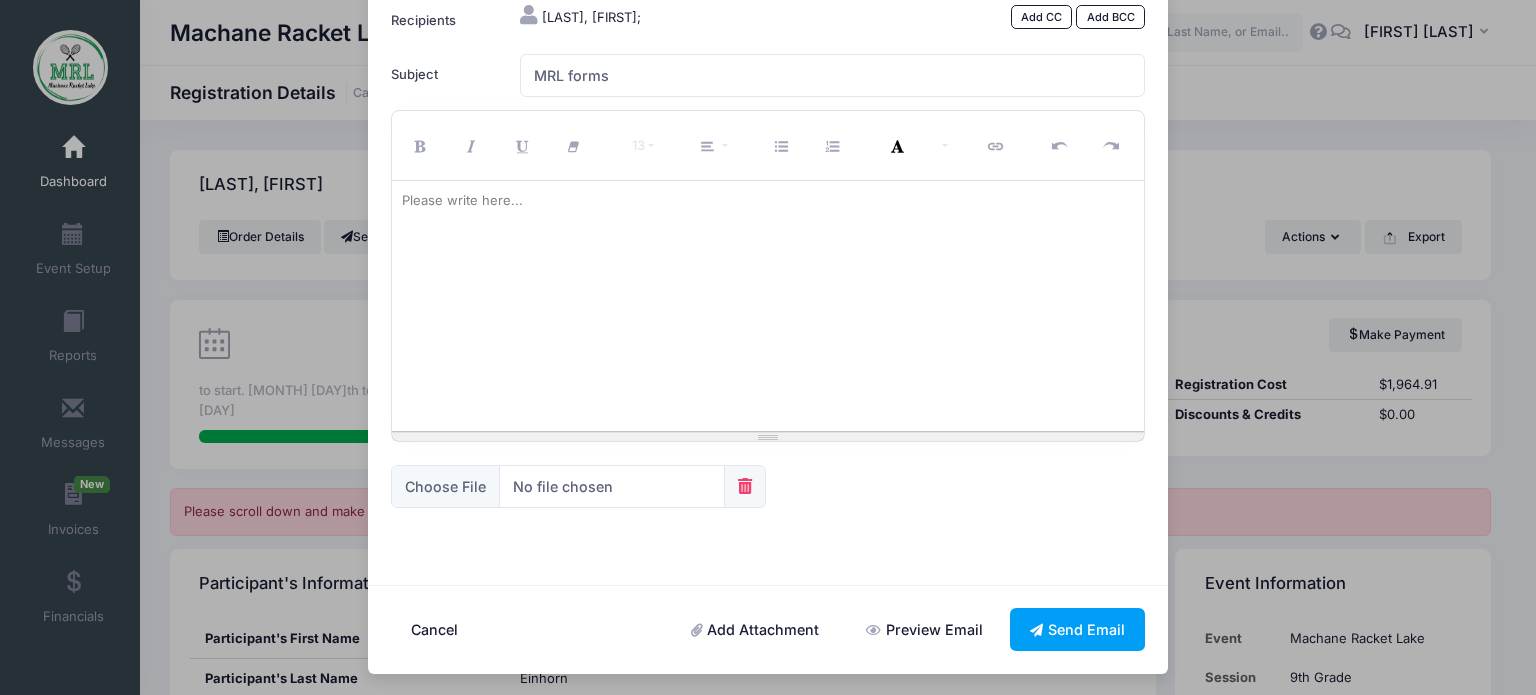 click on "Add Attachment" at bounding box center [755, 629] 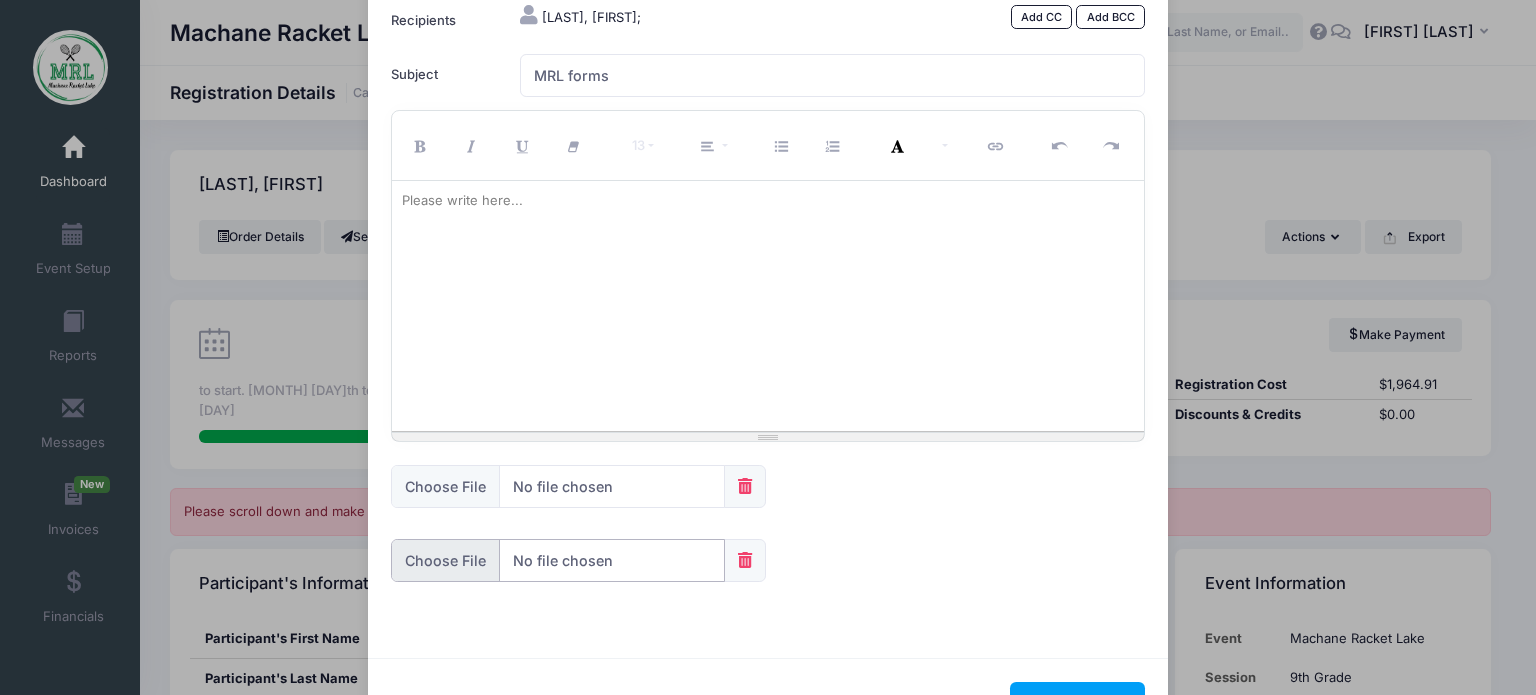 click at bounding box center (558, 560) 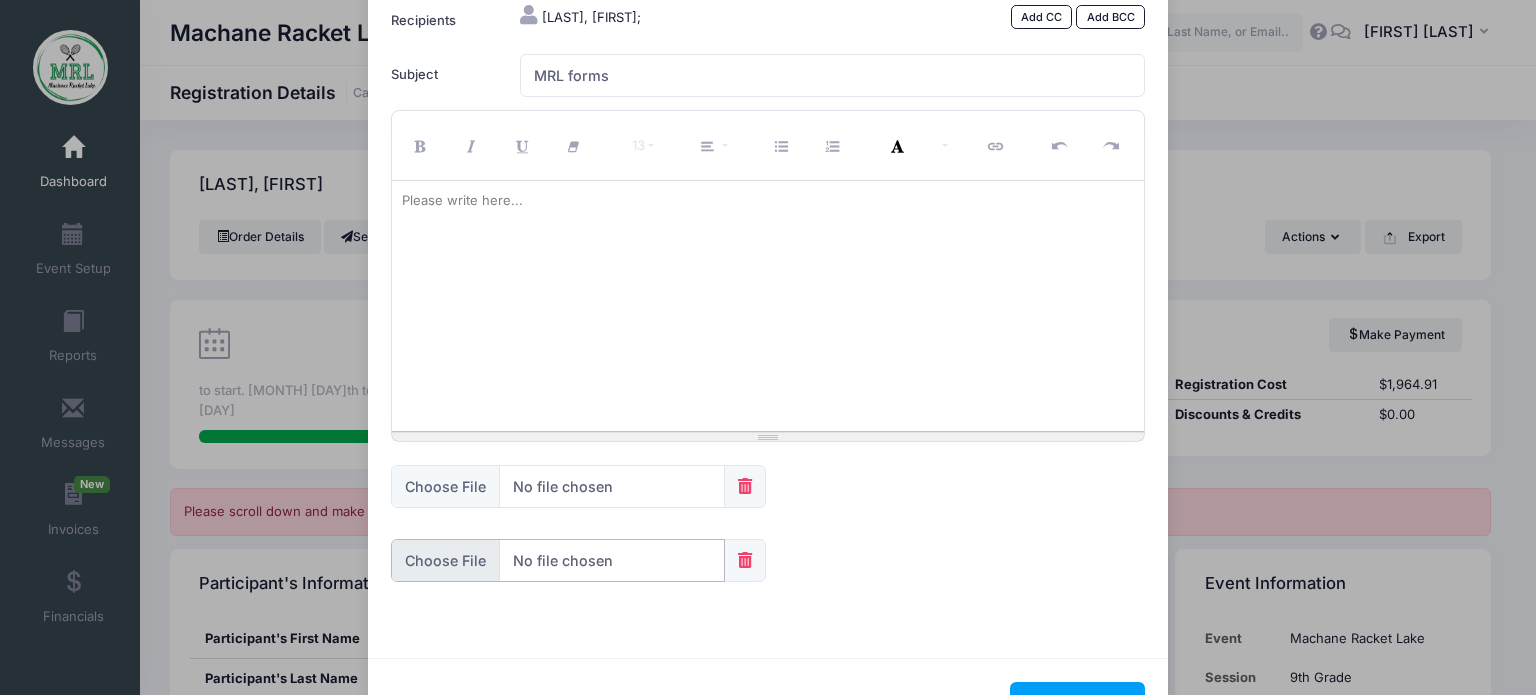 type on "C:\fakepath\physical examination form.pdf" 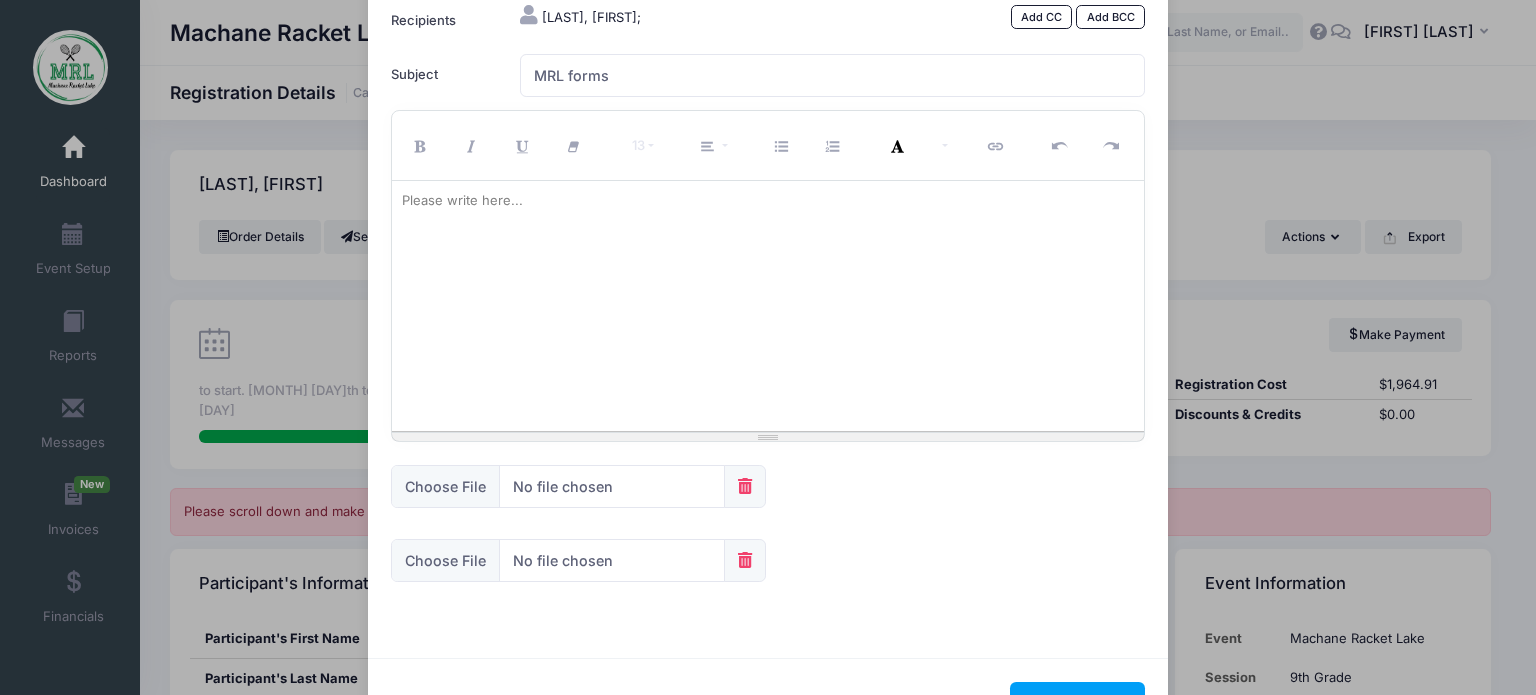 scroll, scrollTop: 189, scrollLeft: 0, axis: vertical 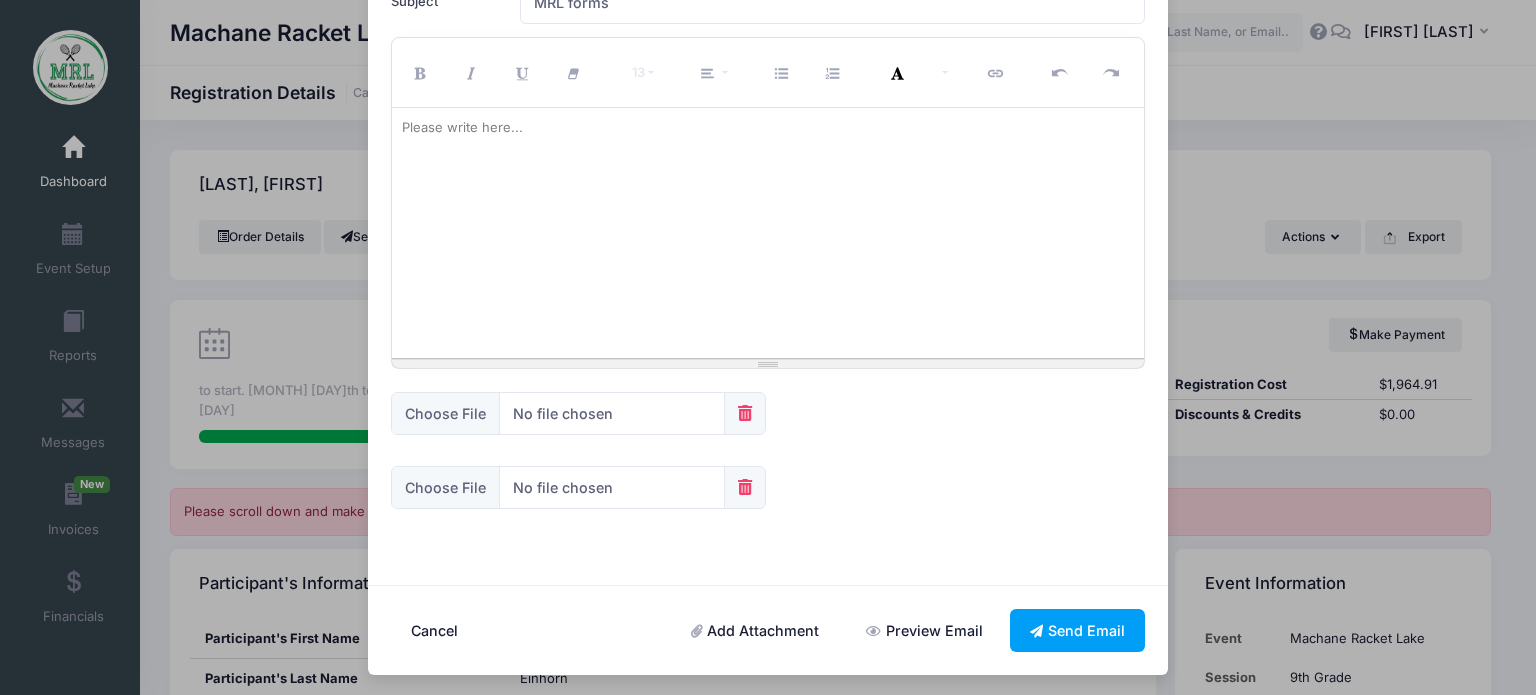 click on "Add Attachment" at bounding box center [755, 630] 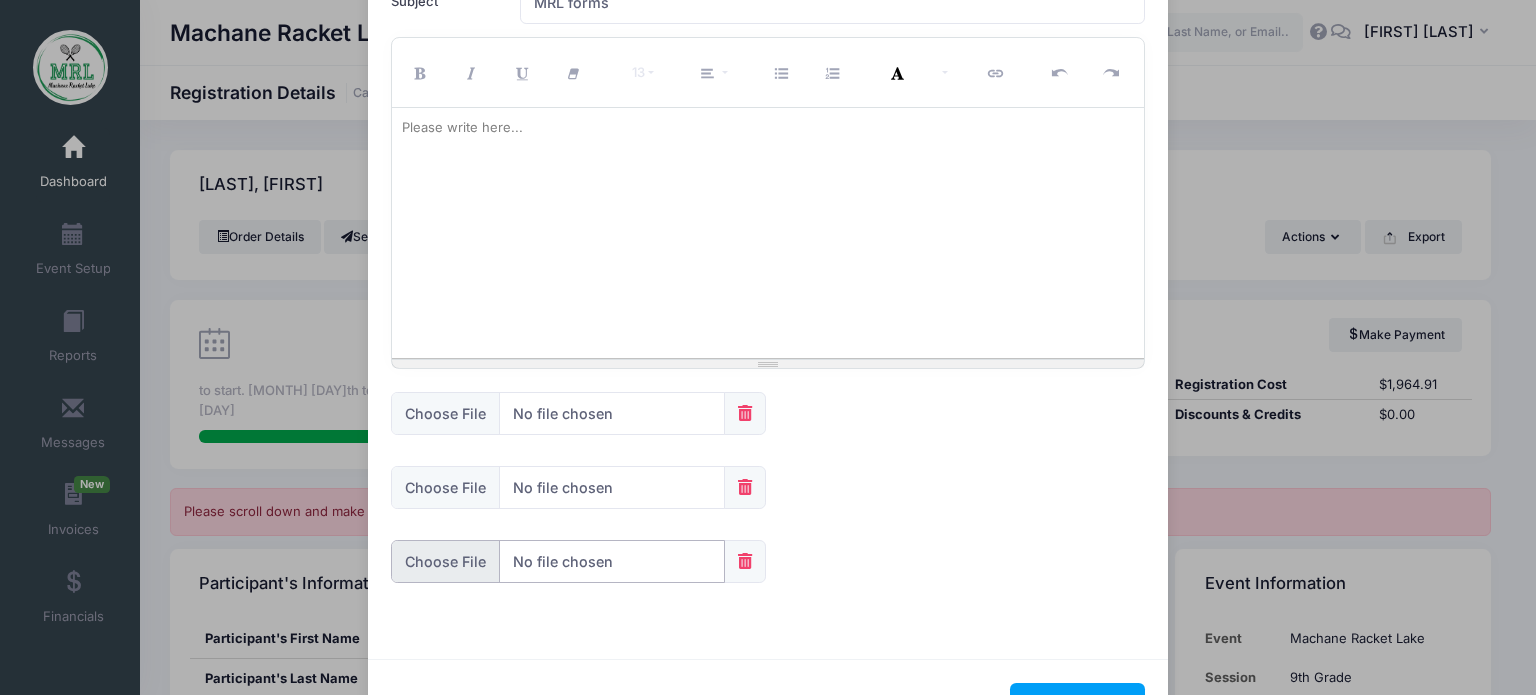 click at bounding box center [558, 561] 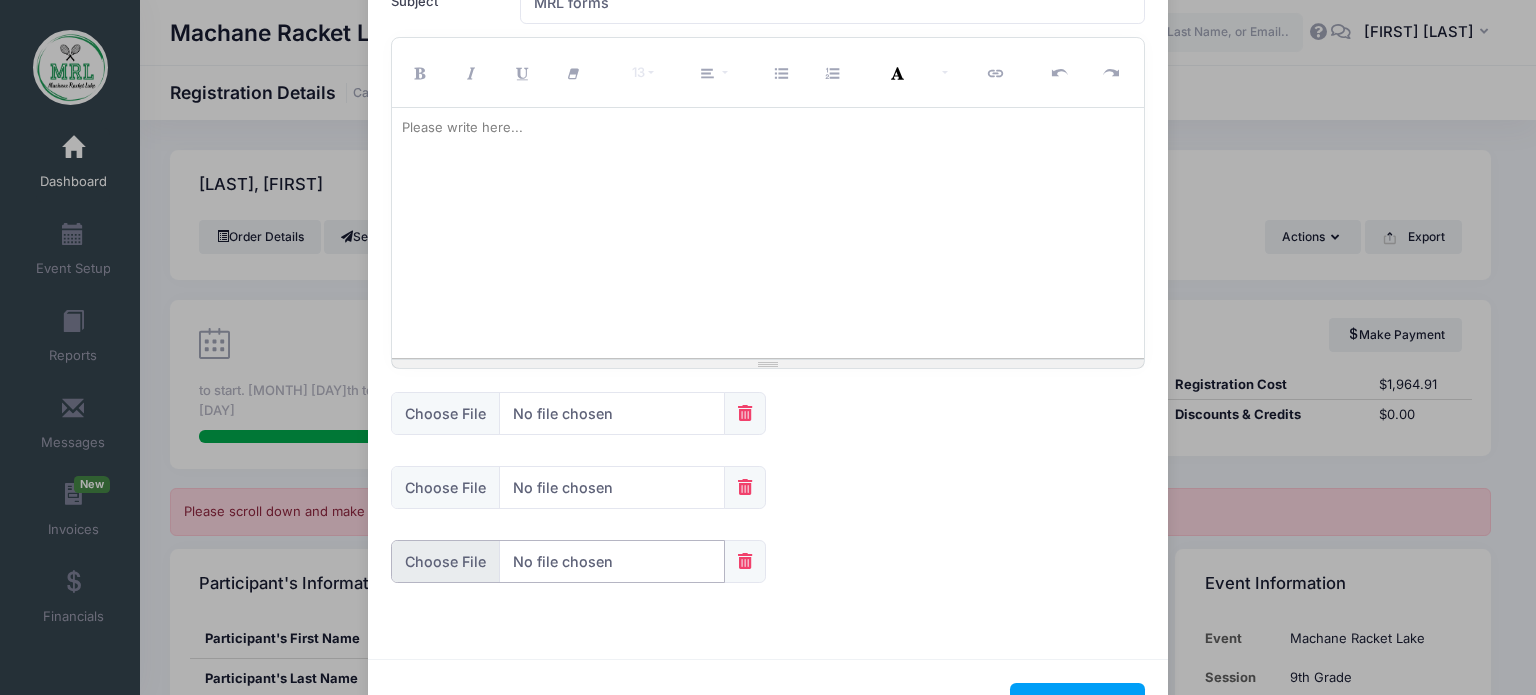 type on "C:\fakepath\insurance forms.pdf" 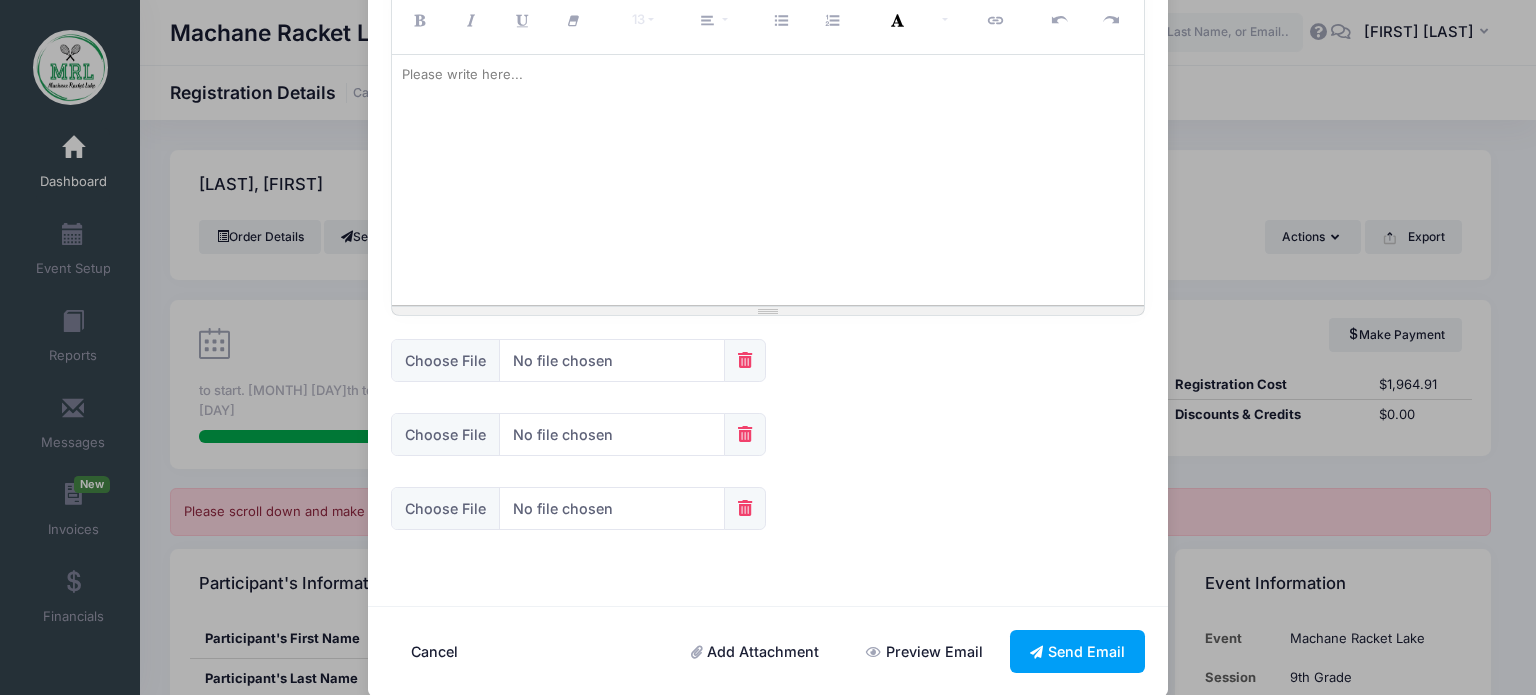 scroll, scrollTop: 263, scrollLeft: 0, axis: vertical 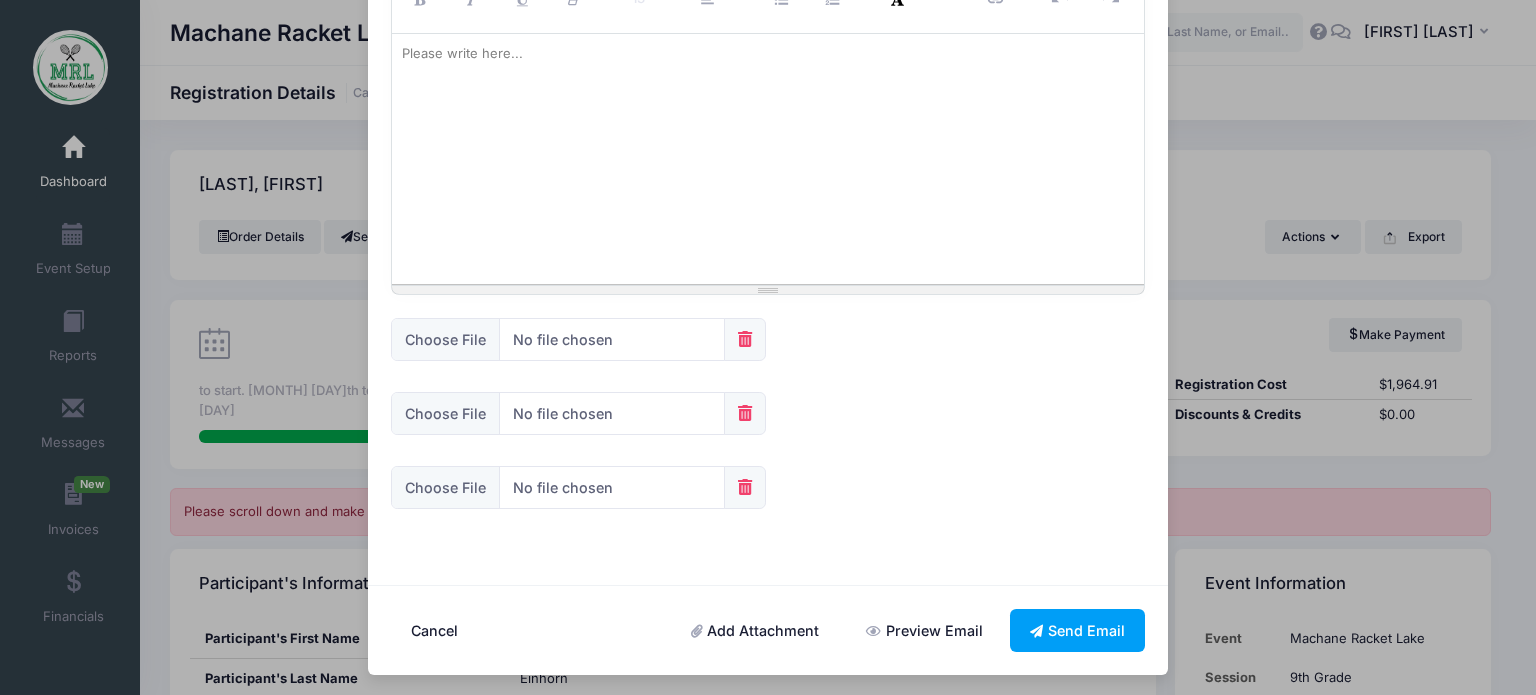 click on "Add Attachment" at bounding box center [755, 630] 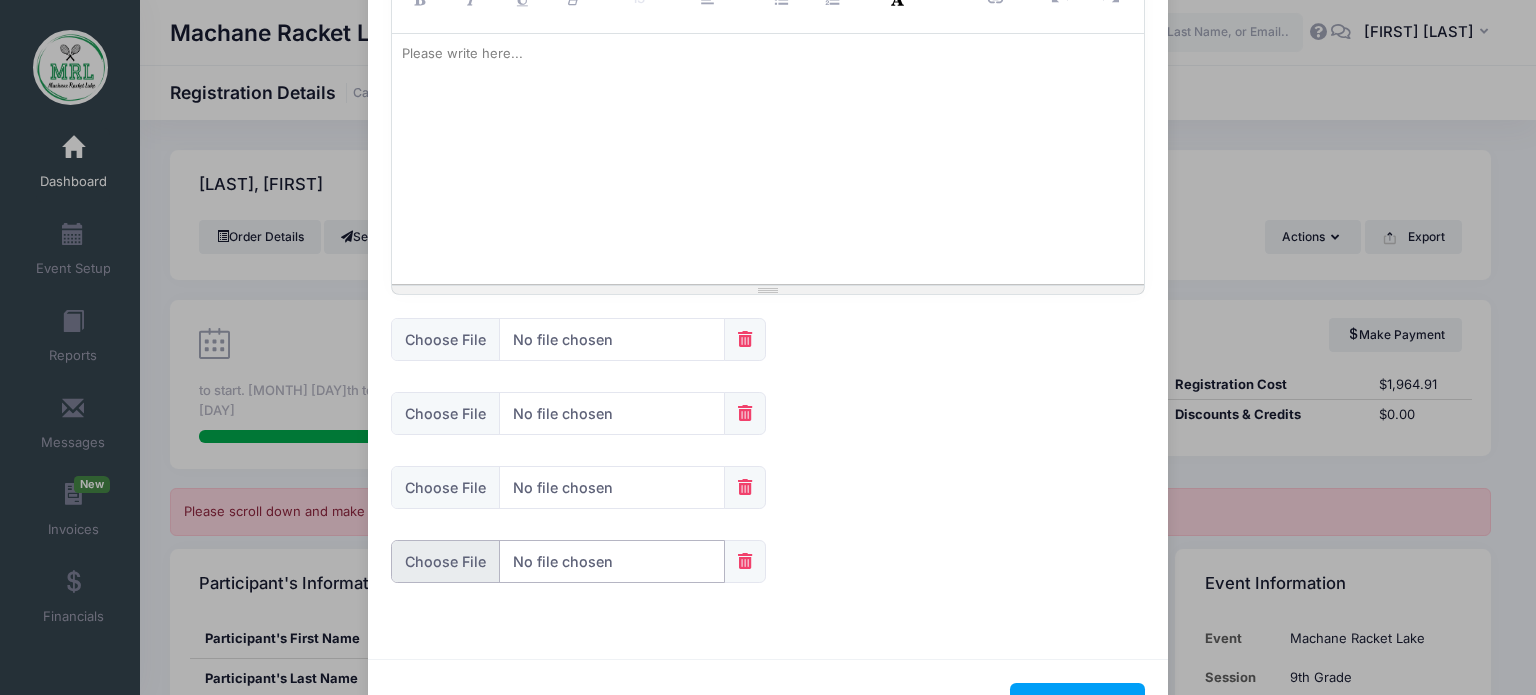 click at bounding box center [558, 561] 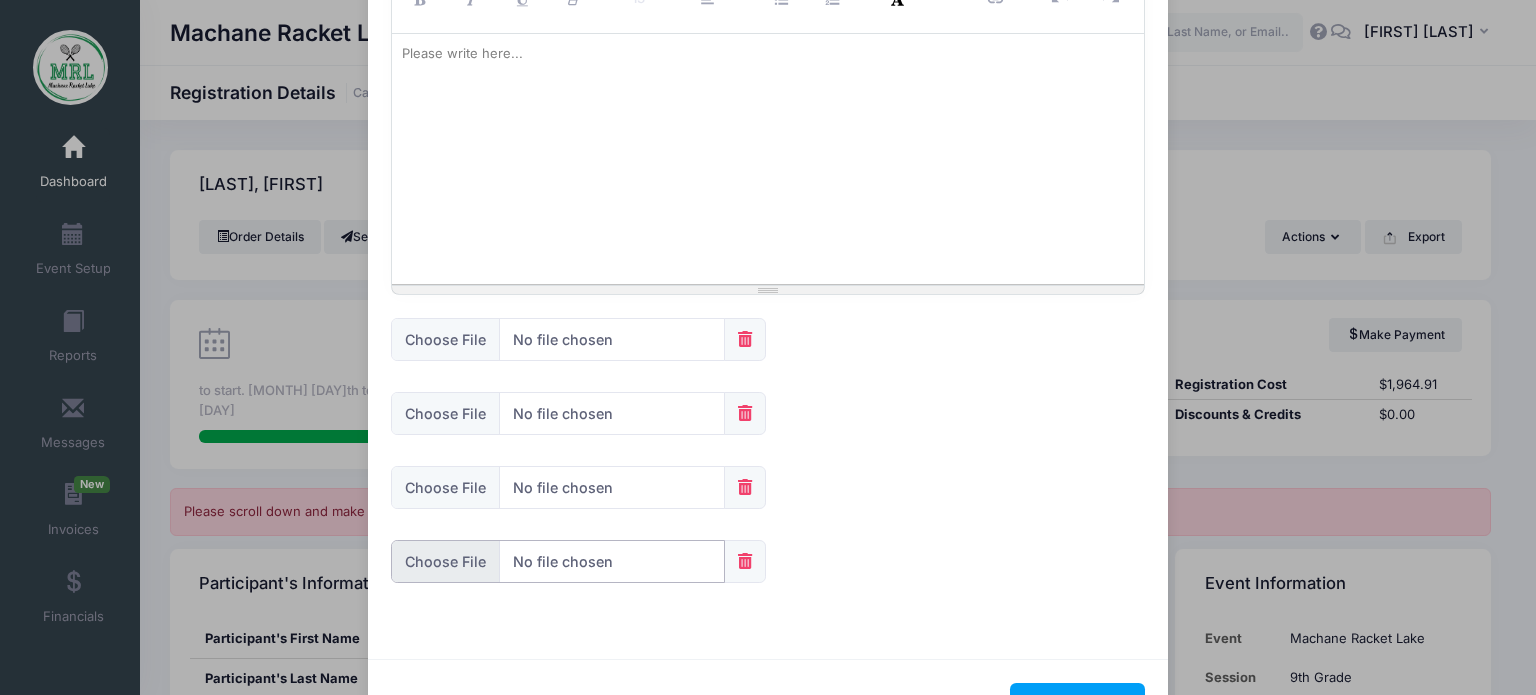 type on "C:\fakepath\lice card.png" 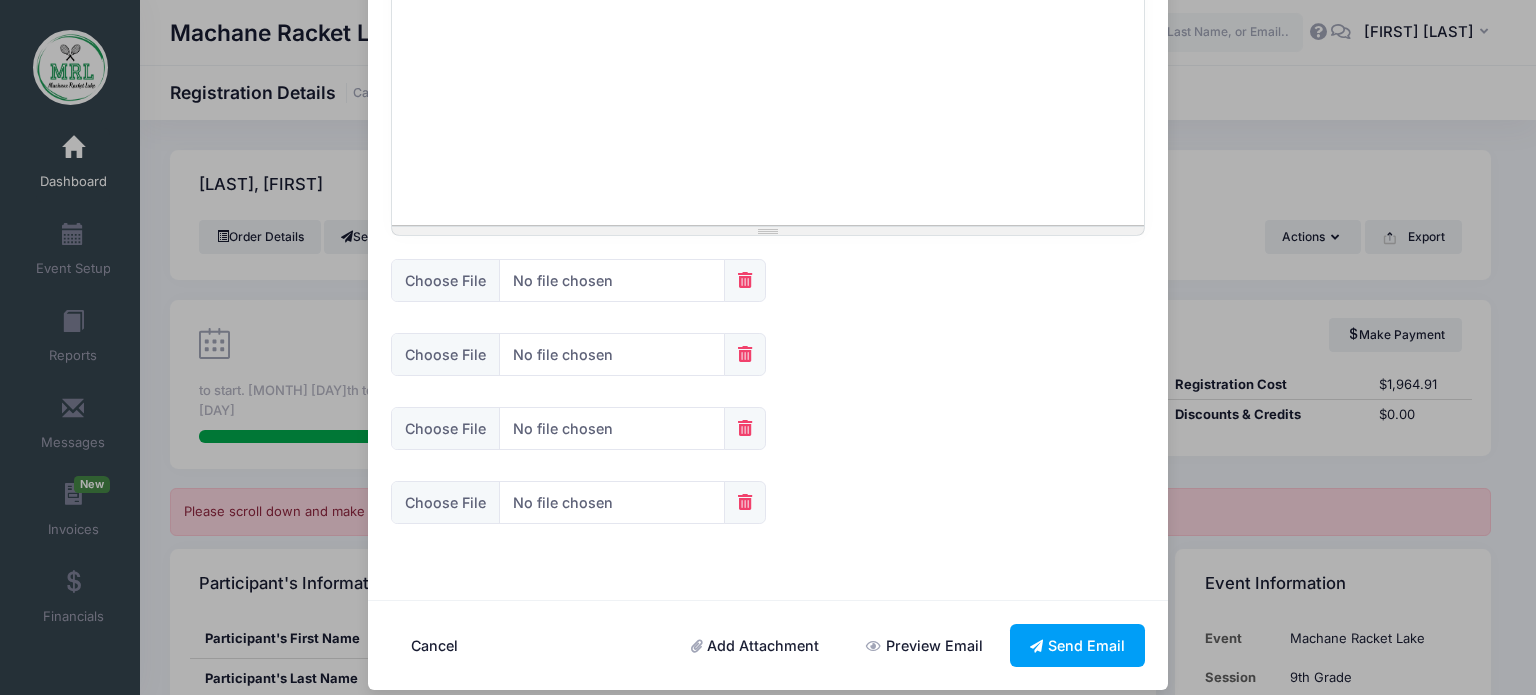 scroll, scrollTop: 336, scrollLeft: 0, axis: vertical 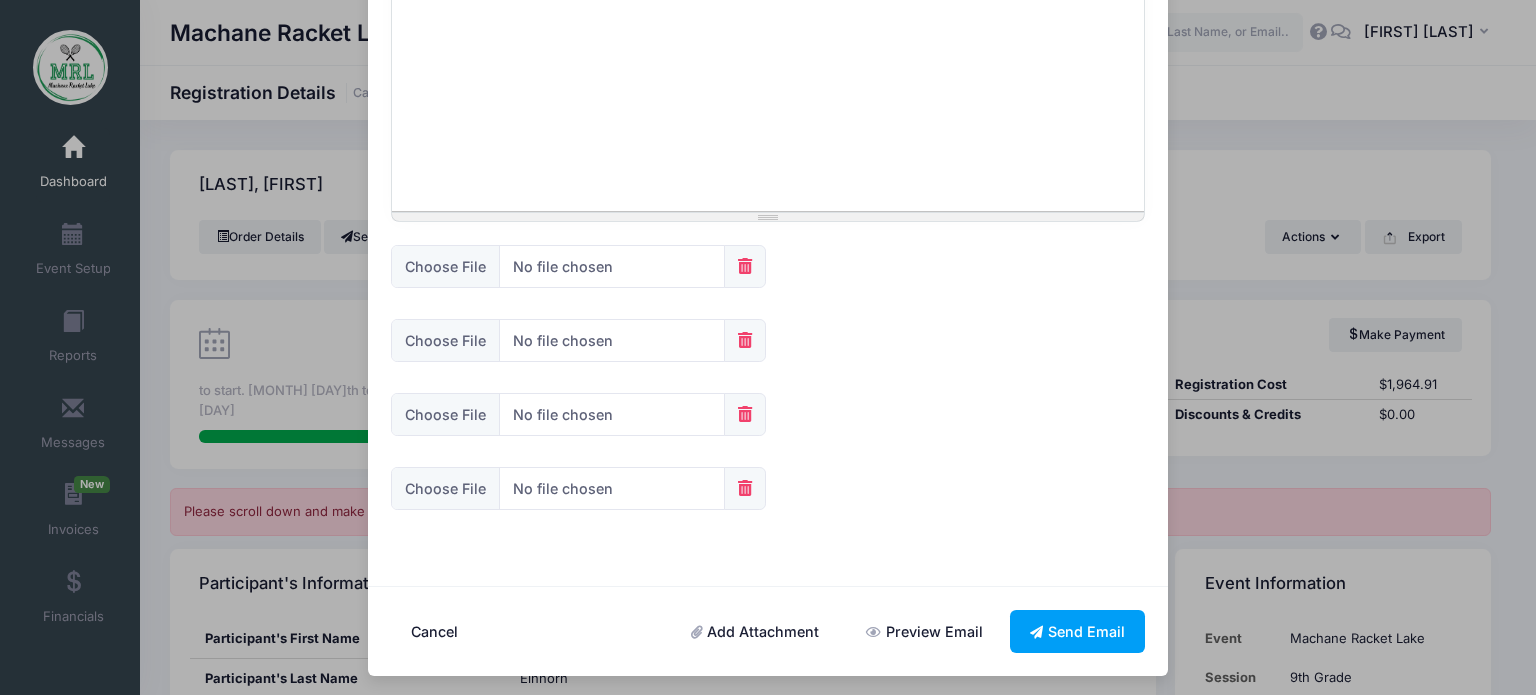 click on "Add Attachment" at bounding box center (755, 631) 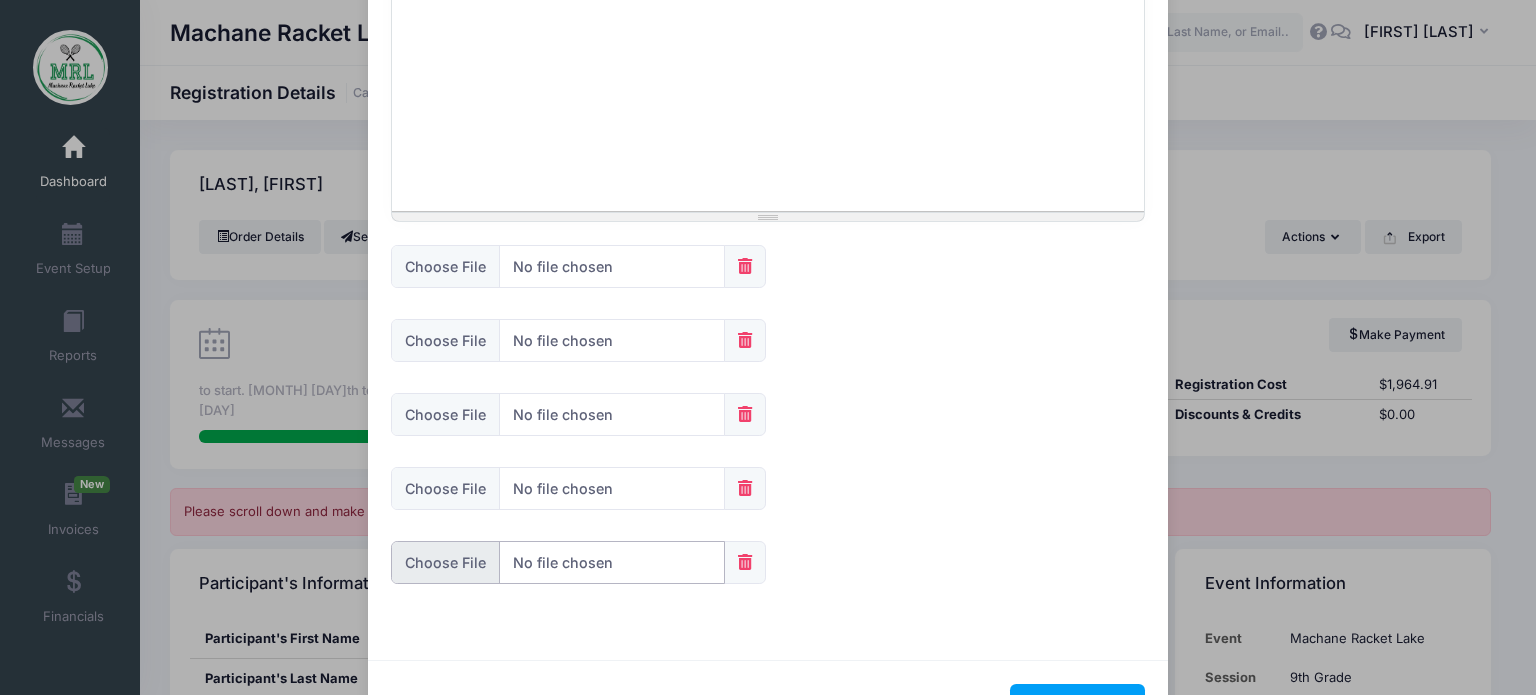 click at bounding box center (558, 562) 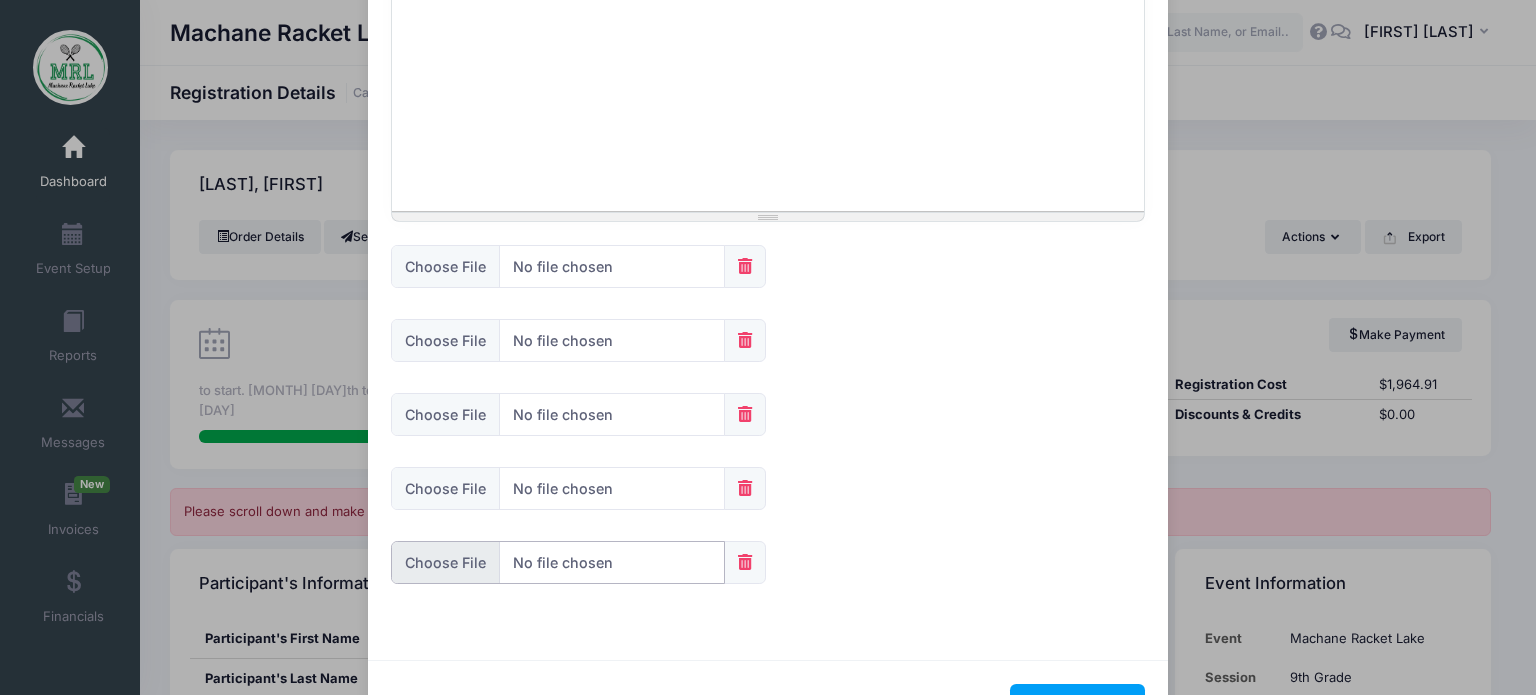 type on "C:\fakepath\Camper Handbook 2025.pdf" 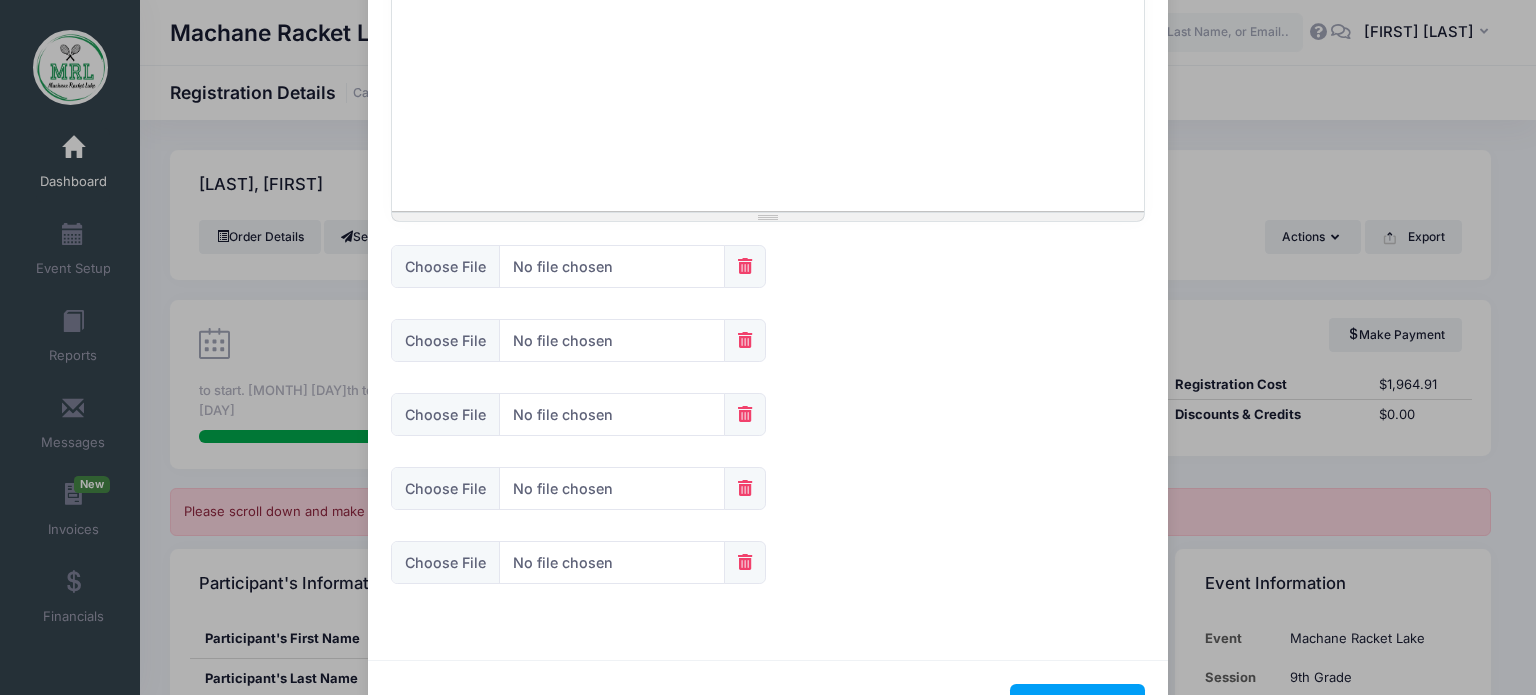 click at bounding box center (745, 562) 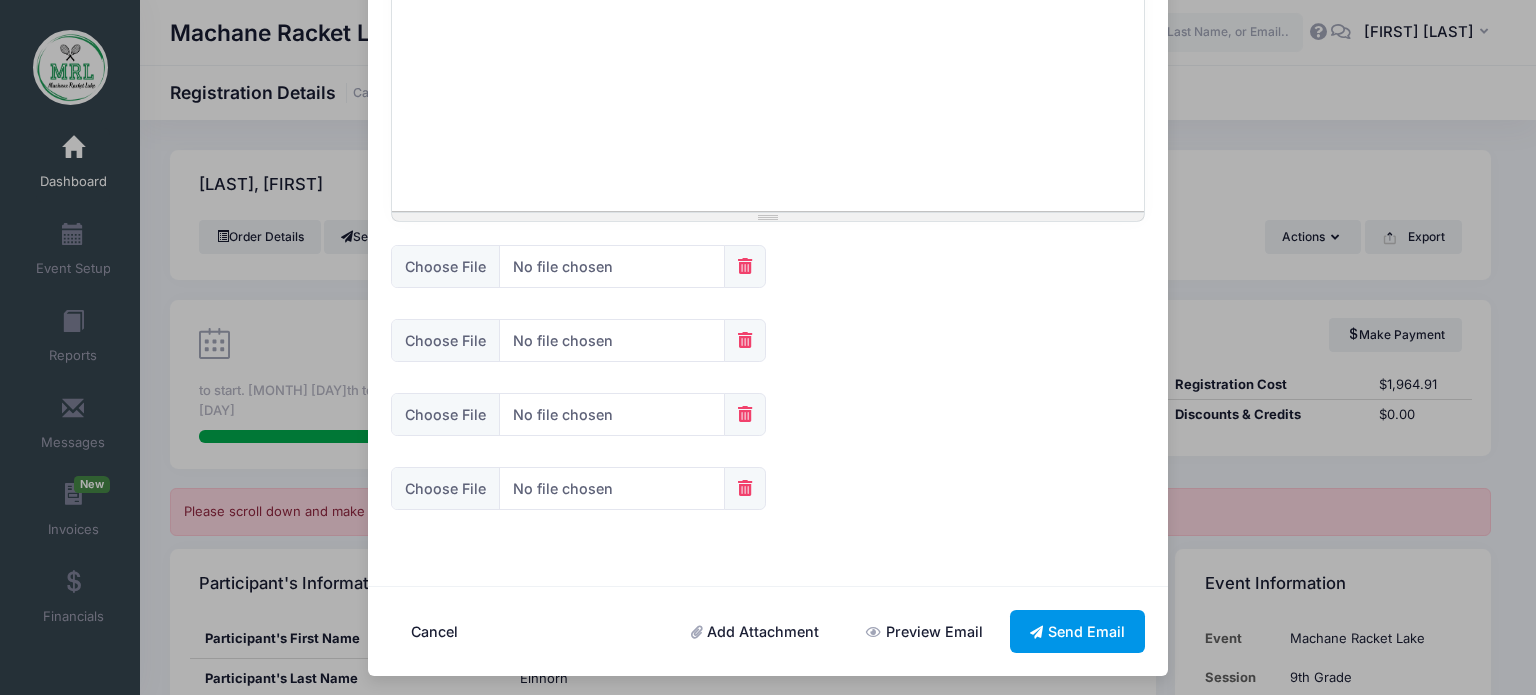 click on "Send Email" at bounding box center (1078, 631) 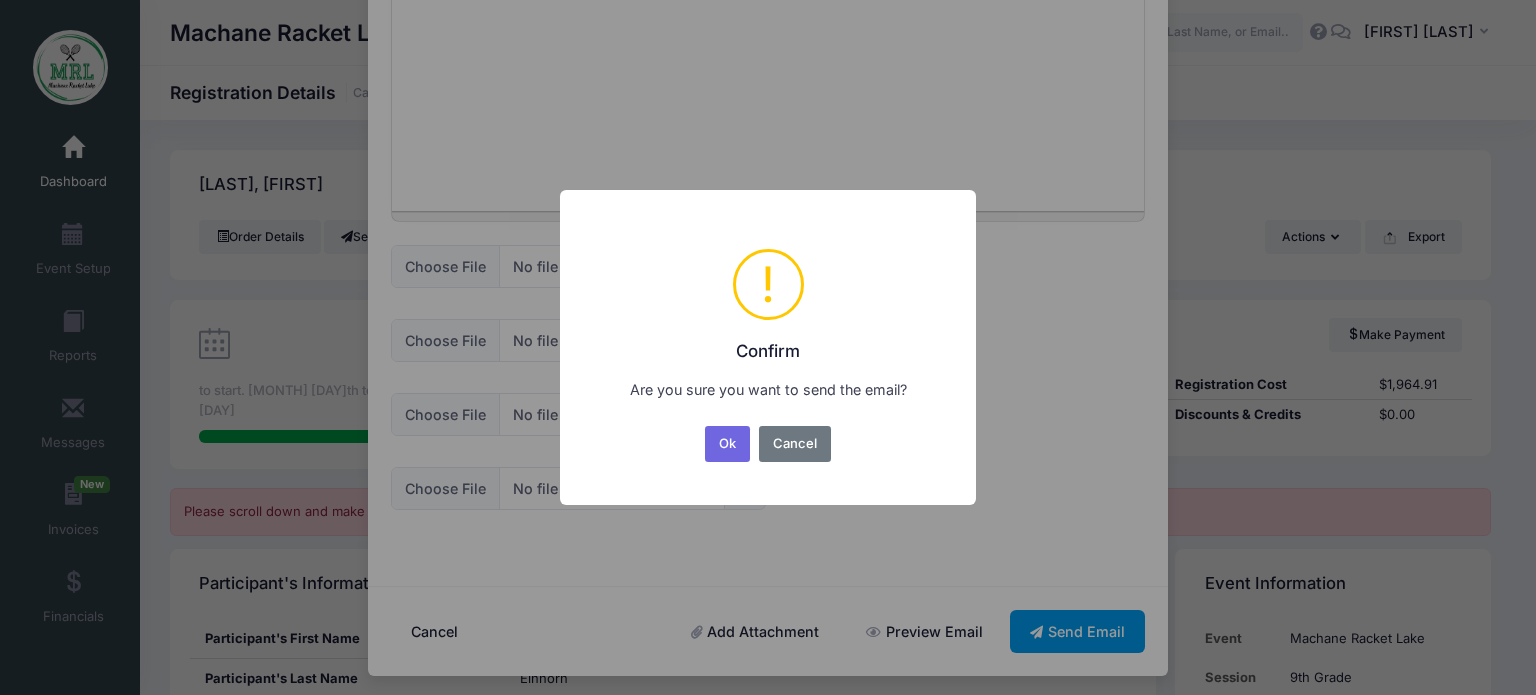 scroll, scrollTop: 0, scrollLeft: 0, axis: both 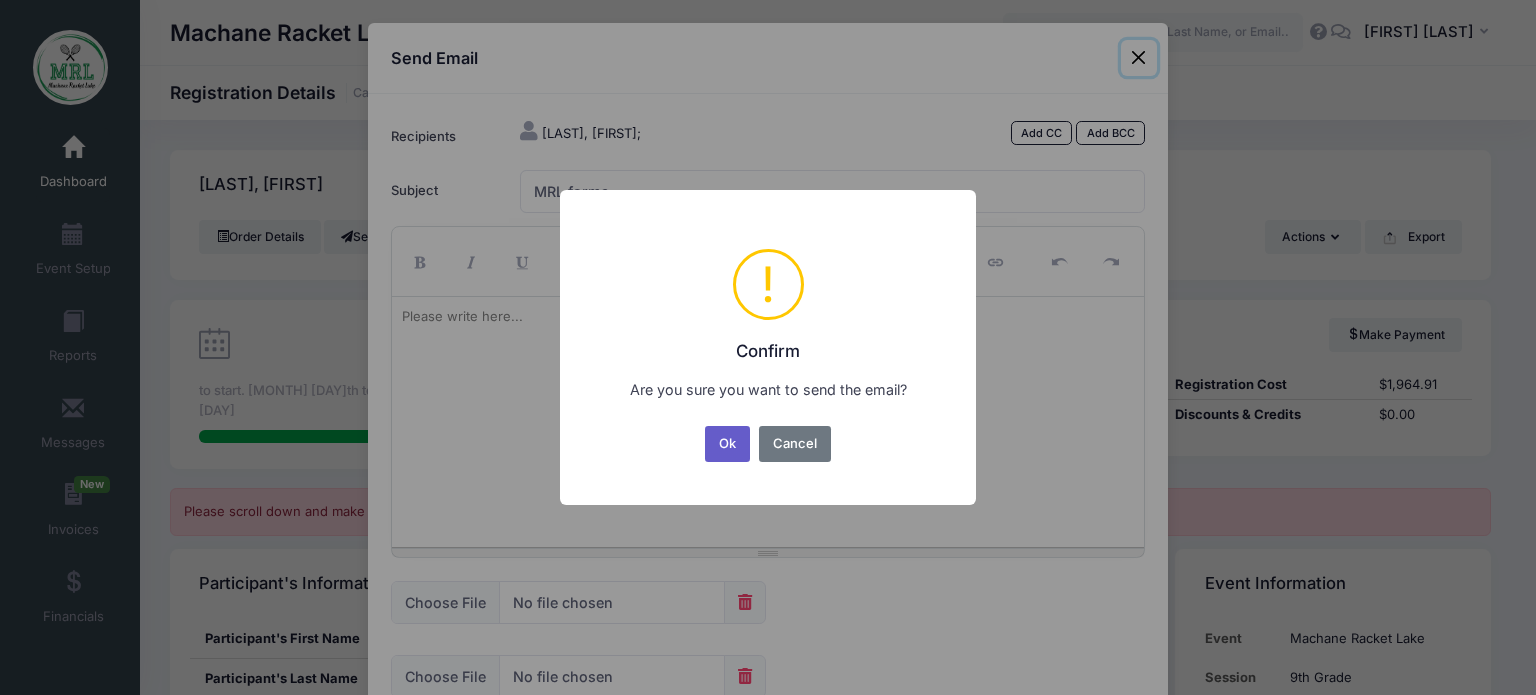 click on "Ok" at bounding box center (728, 444) 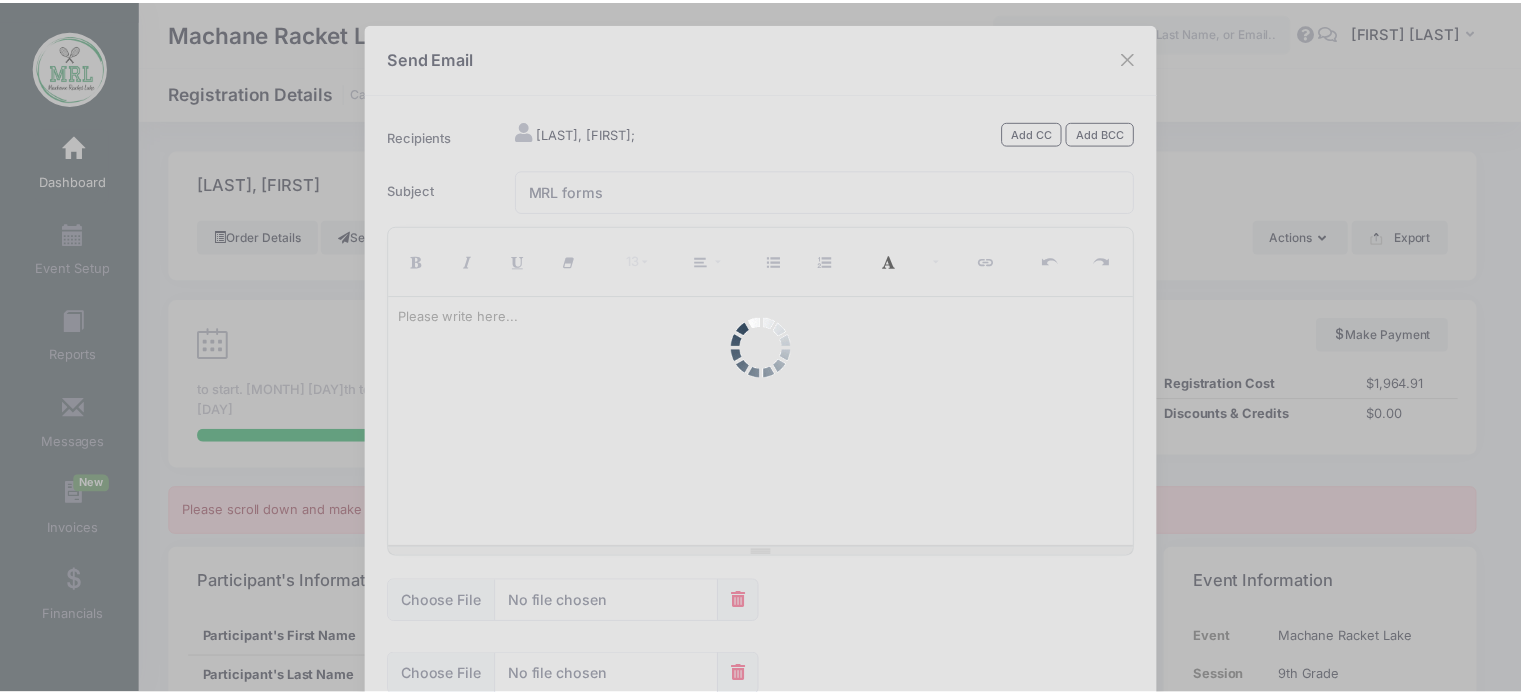 scroll, scrollTop: 336, scrollLeft: 0, axis: vertical 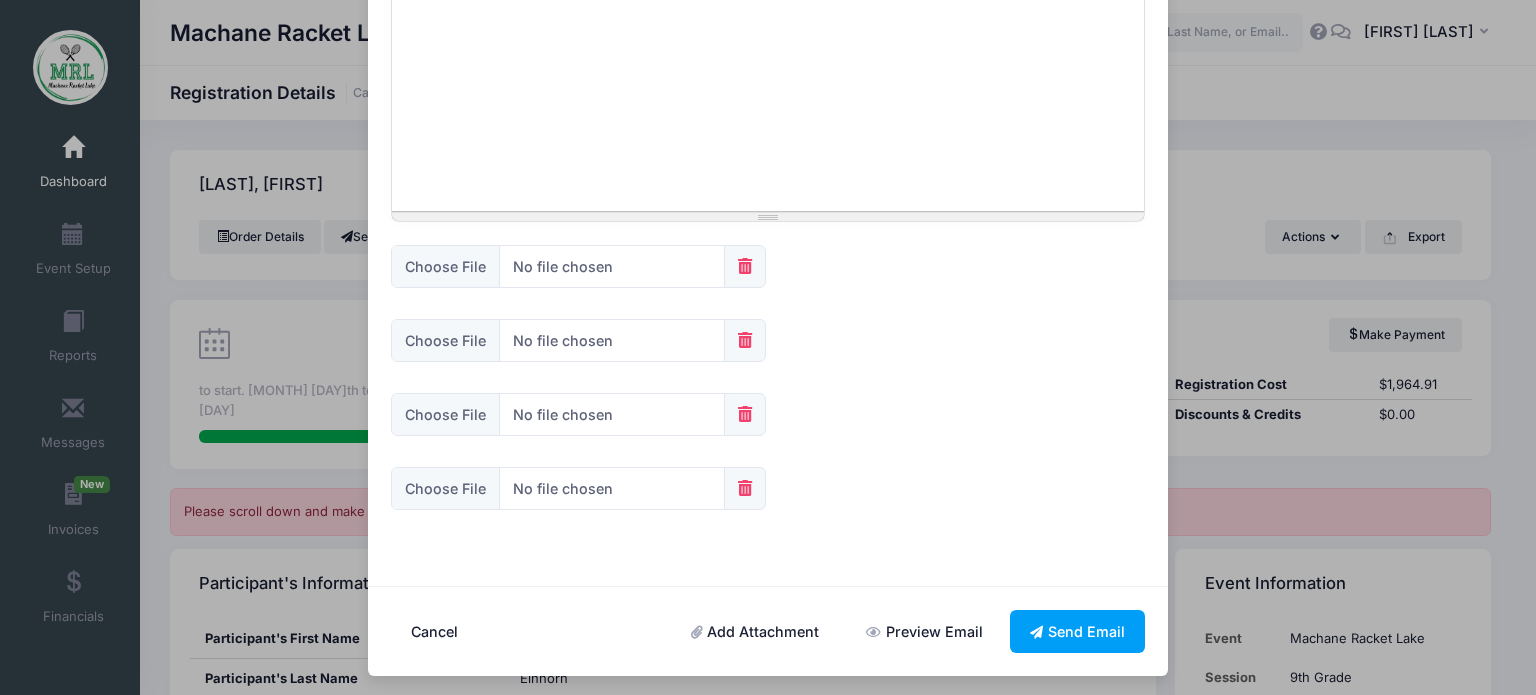 drag, startPoint x: 1522, startPoint y: 316, endPoint x: 1486, endPoint y: 198, distance: 123.36936 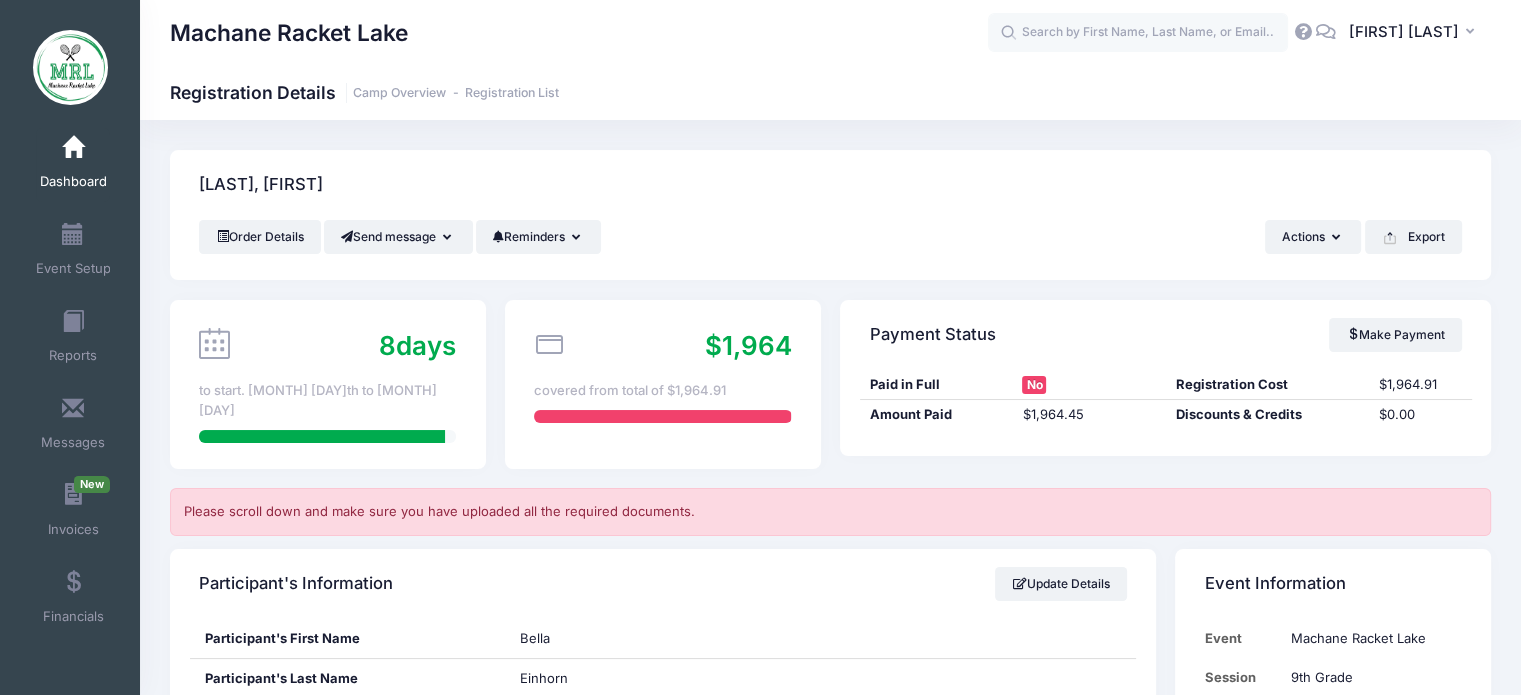click on "Dashboard" at bounding box center (73, 165) 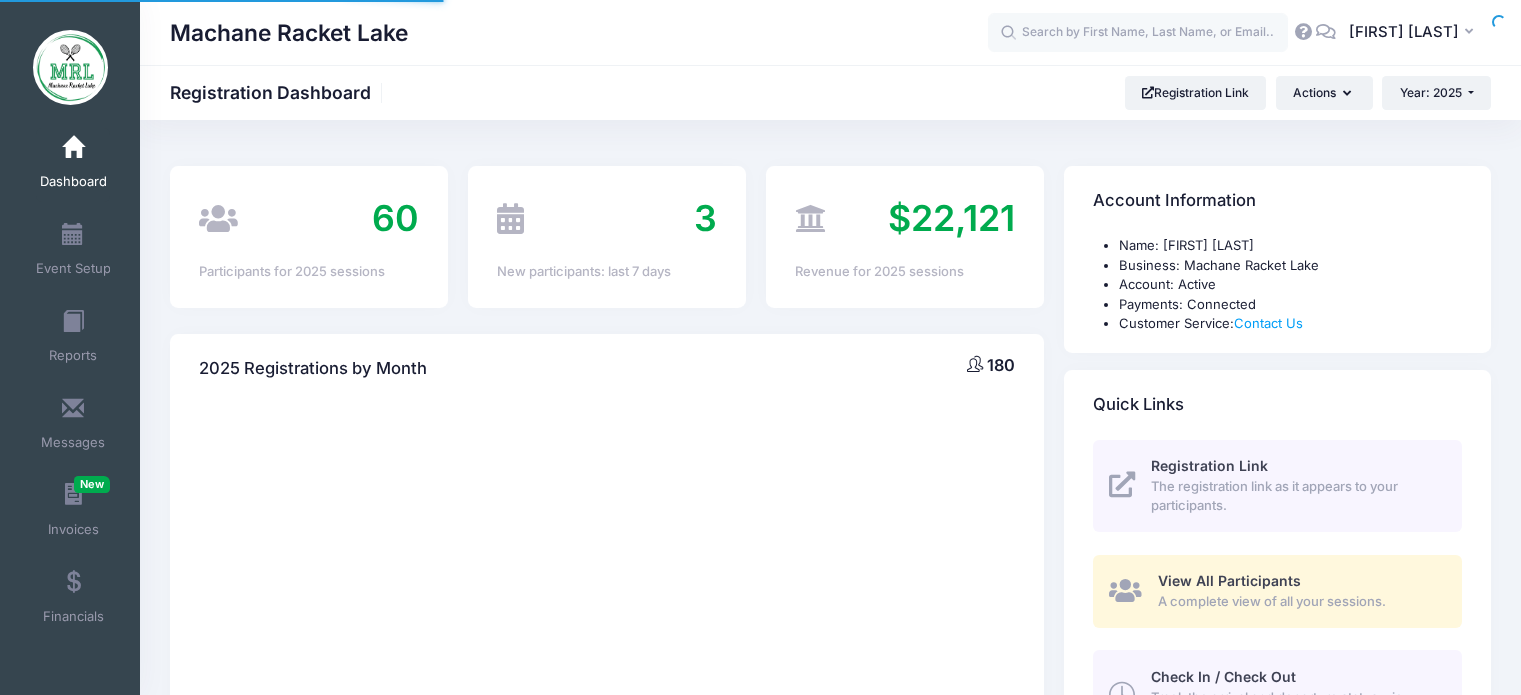 scroll, scrollTop: 0, scrollLeft: 0, axis: both 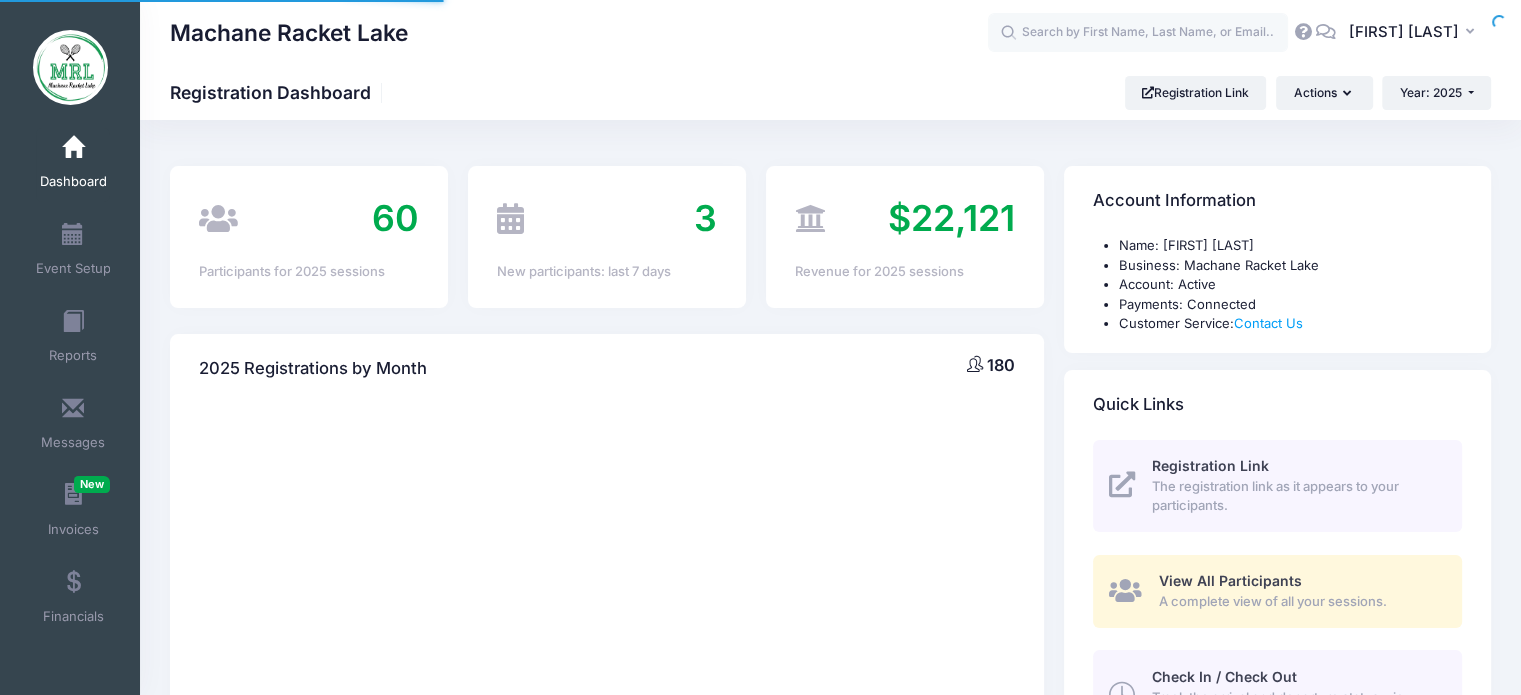 select 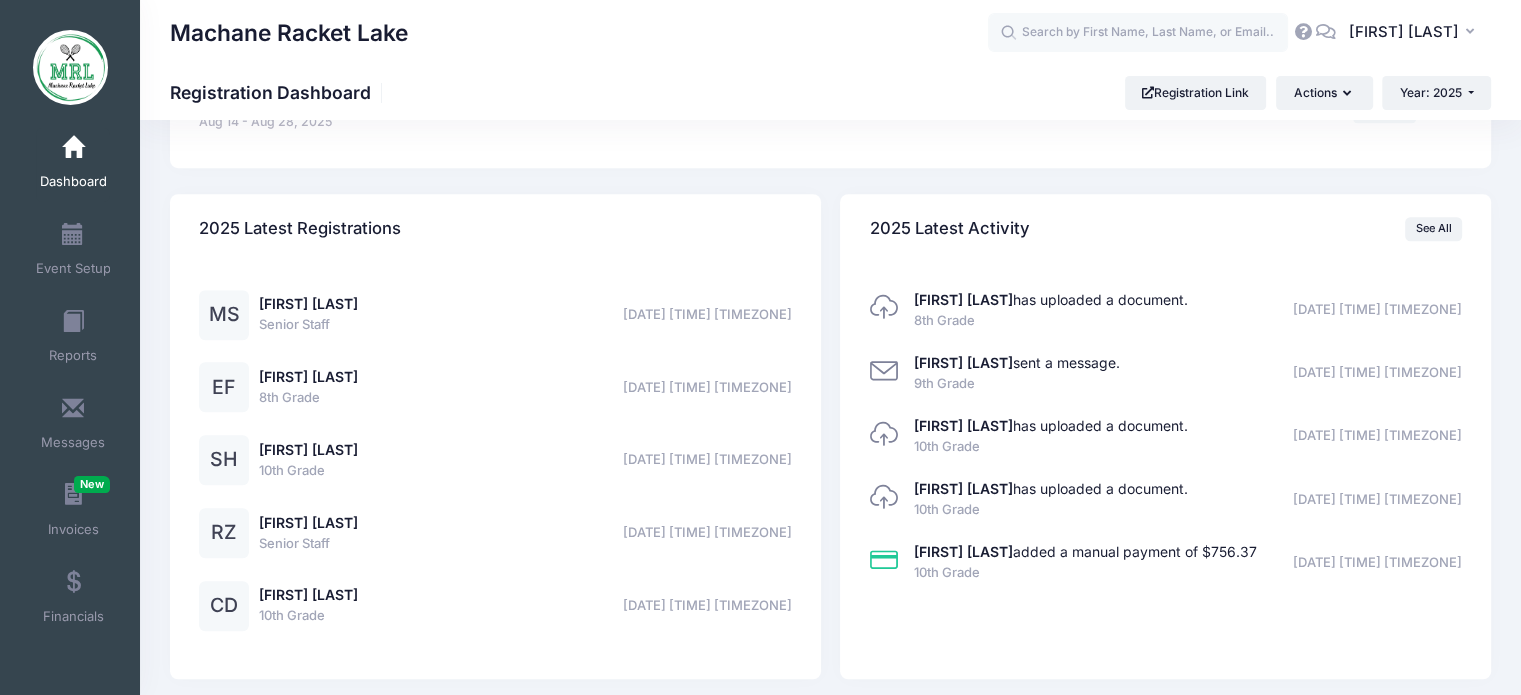 scroll, scrollTop: 1524, scrollLeft: 0, axis: vertical 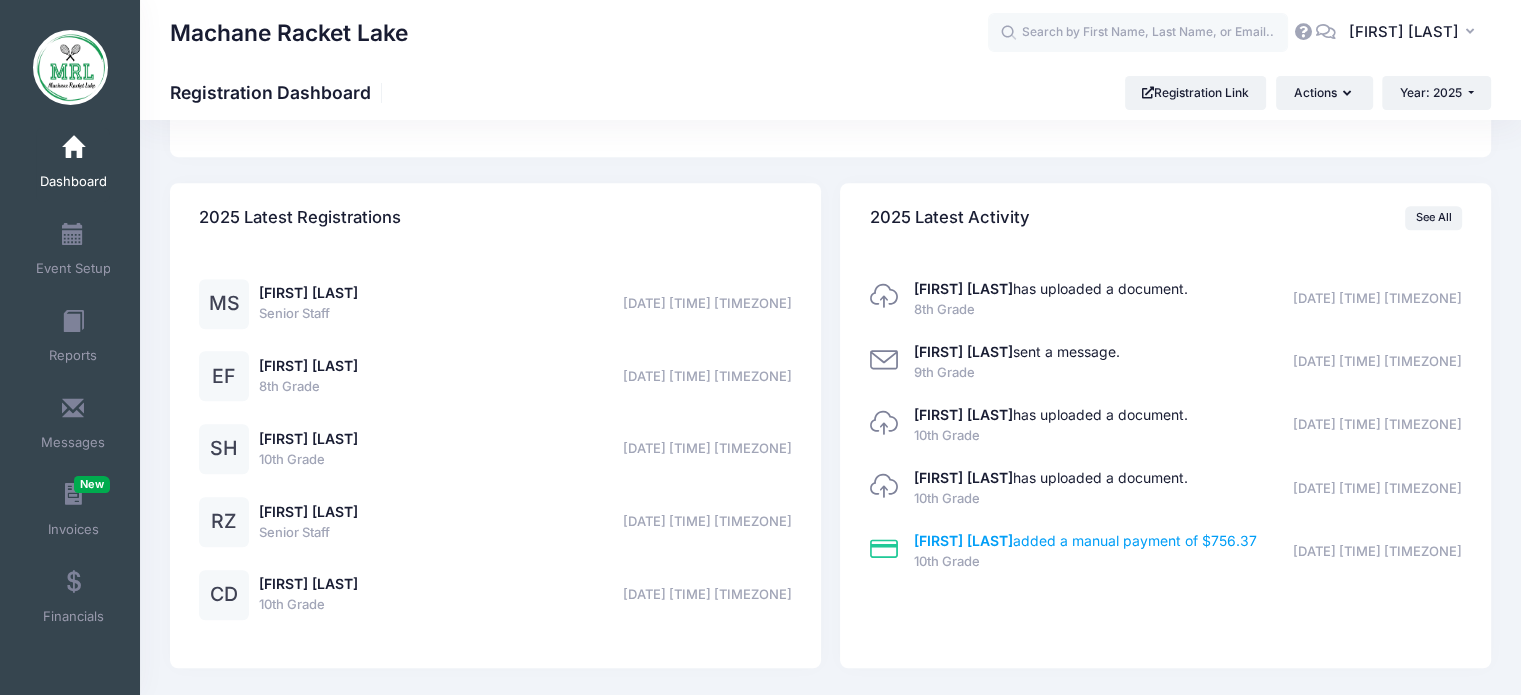 click on "[FIRST] [LAST]  added a manual payment of [PRICE]" at bounding box center (1085, 540) 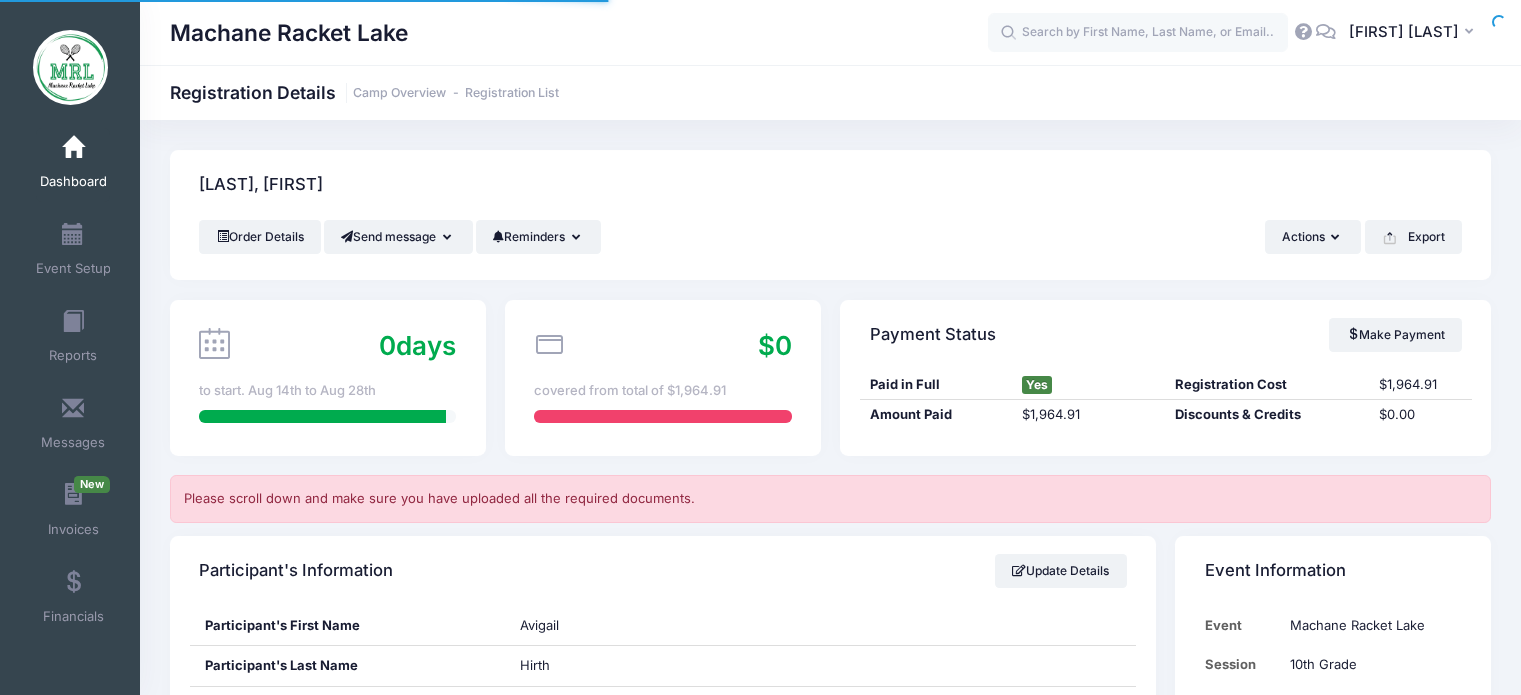 scroll, scrollTop: 0, scrollLeft: 0, axis: both 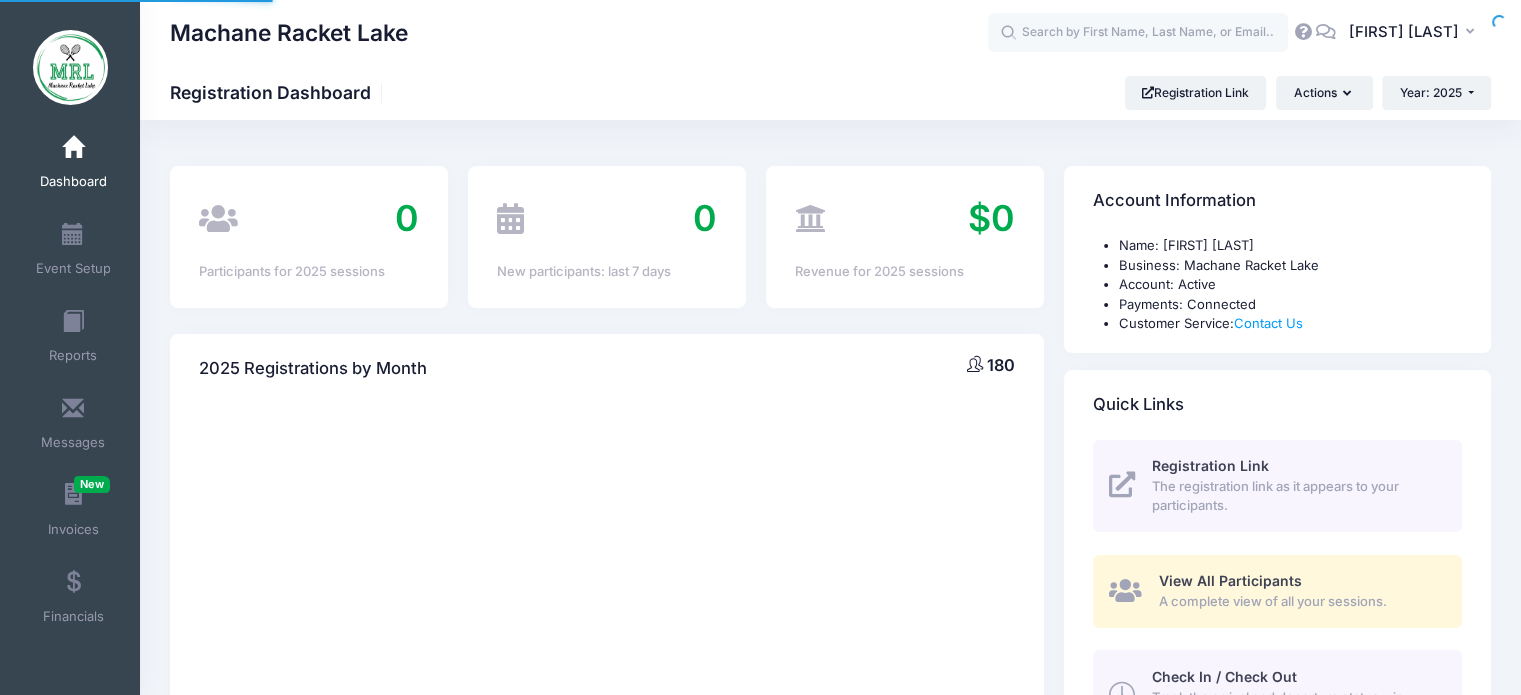 select 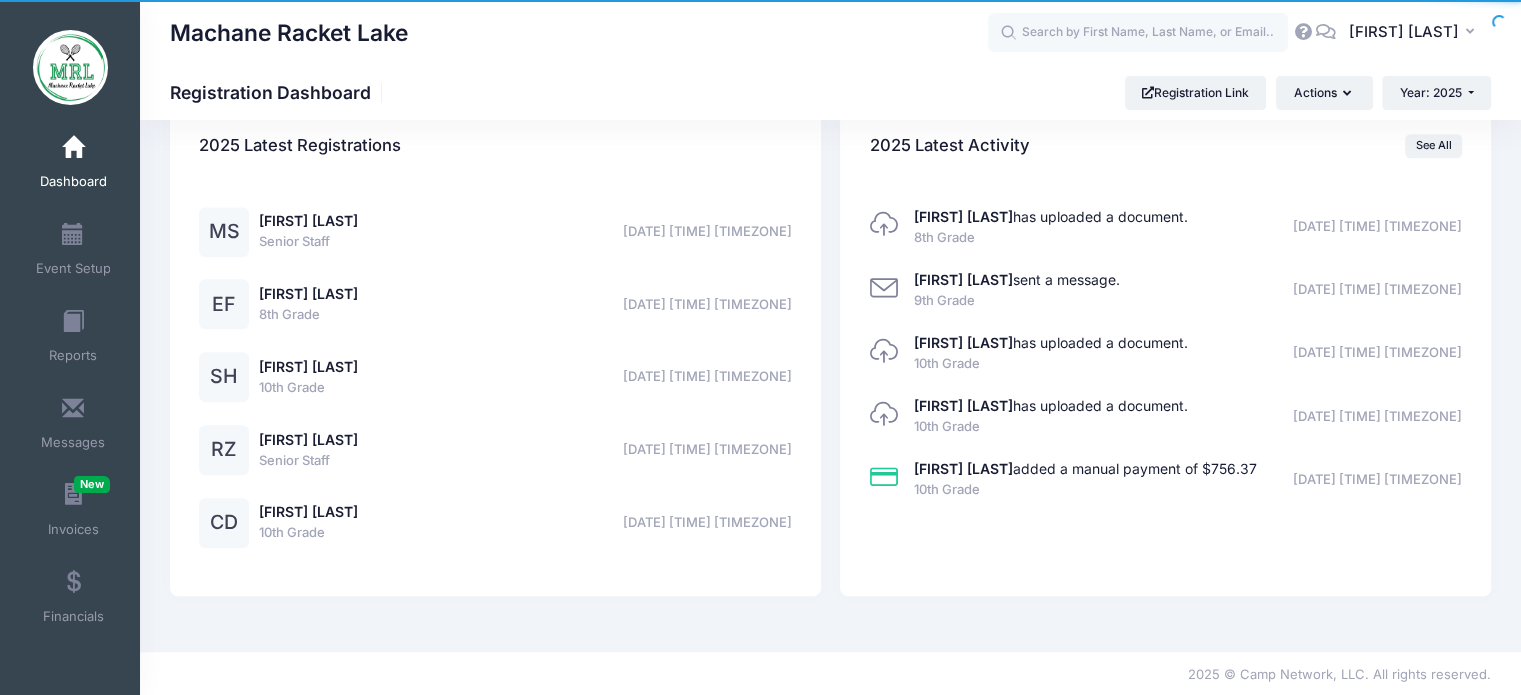 scroll, scrollTop: 1524, scrollLeft: 0, axis: vertical 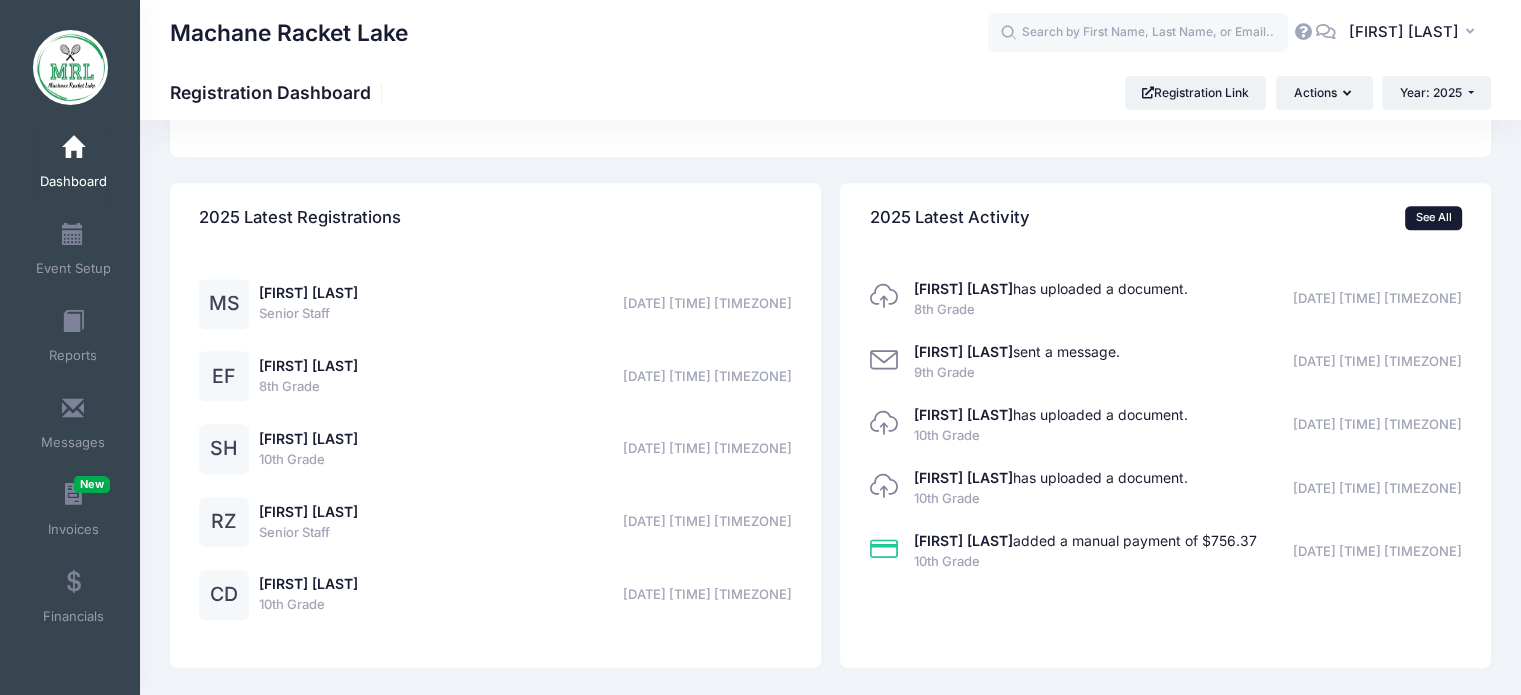 click on "See All" at bounding box center [1433, 218] 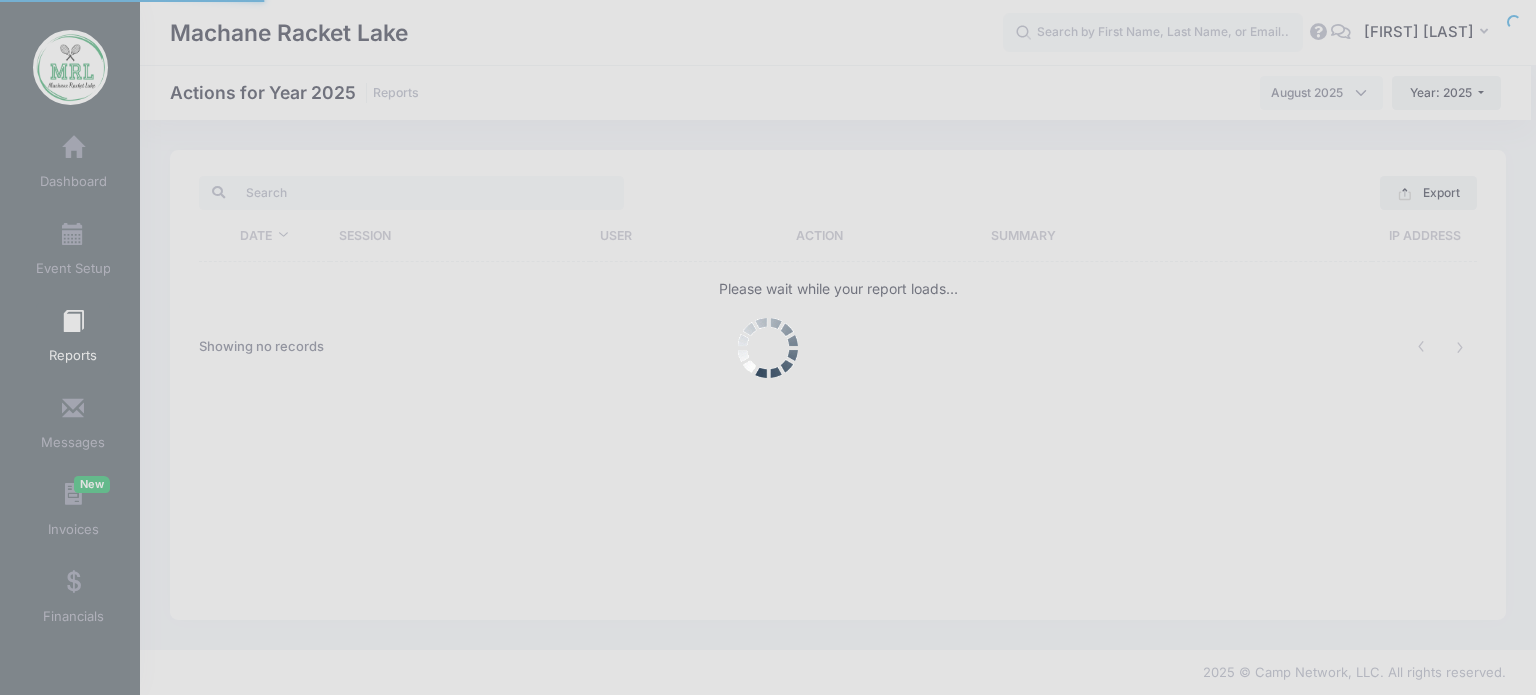 scroll, scrollTop: 0, scrollLeft: 0, axis: both 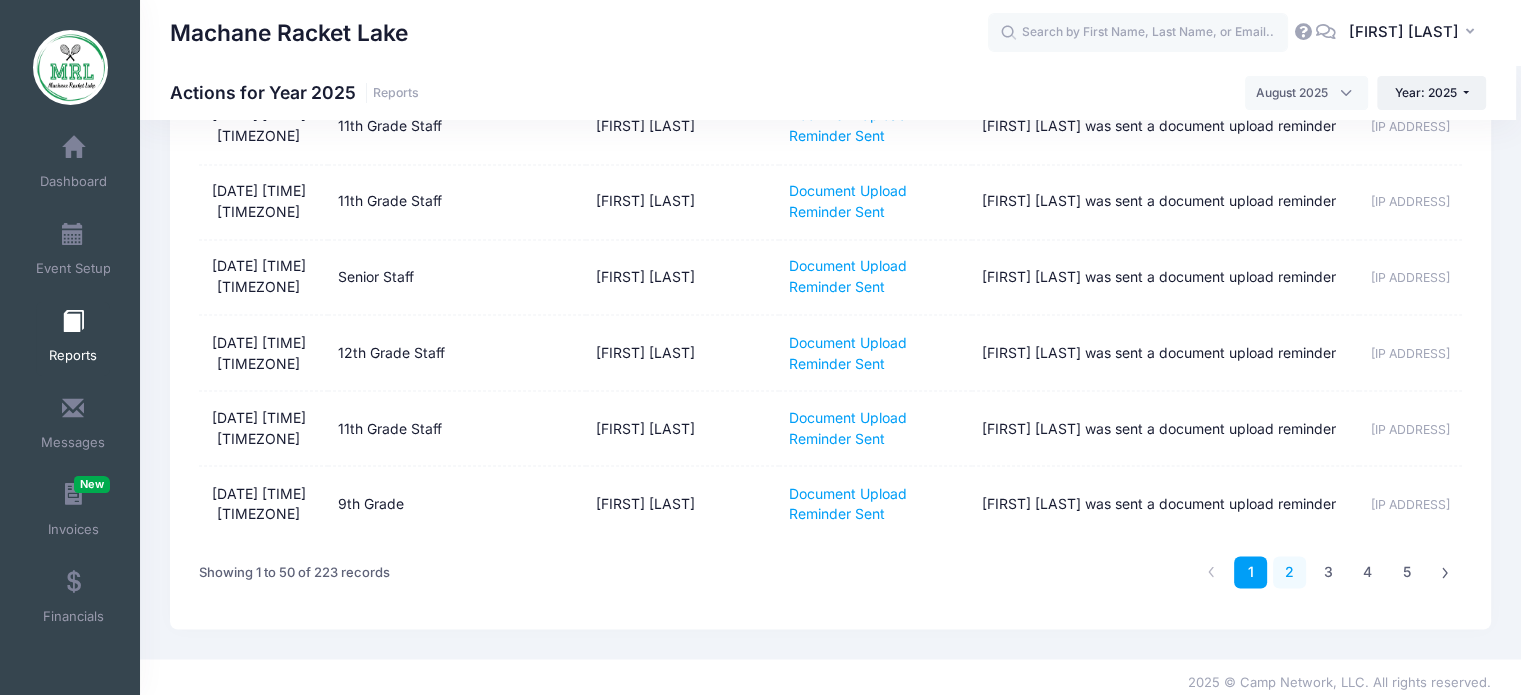click on "2" at bounding box center [1289, 572] 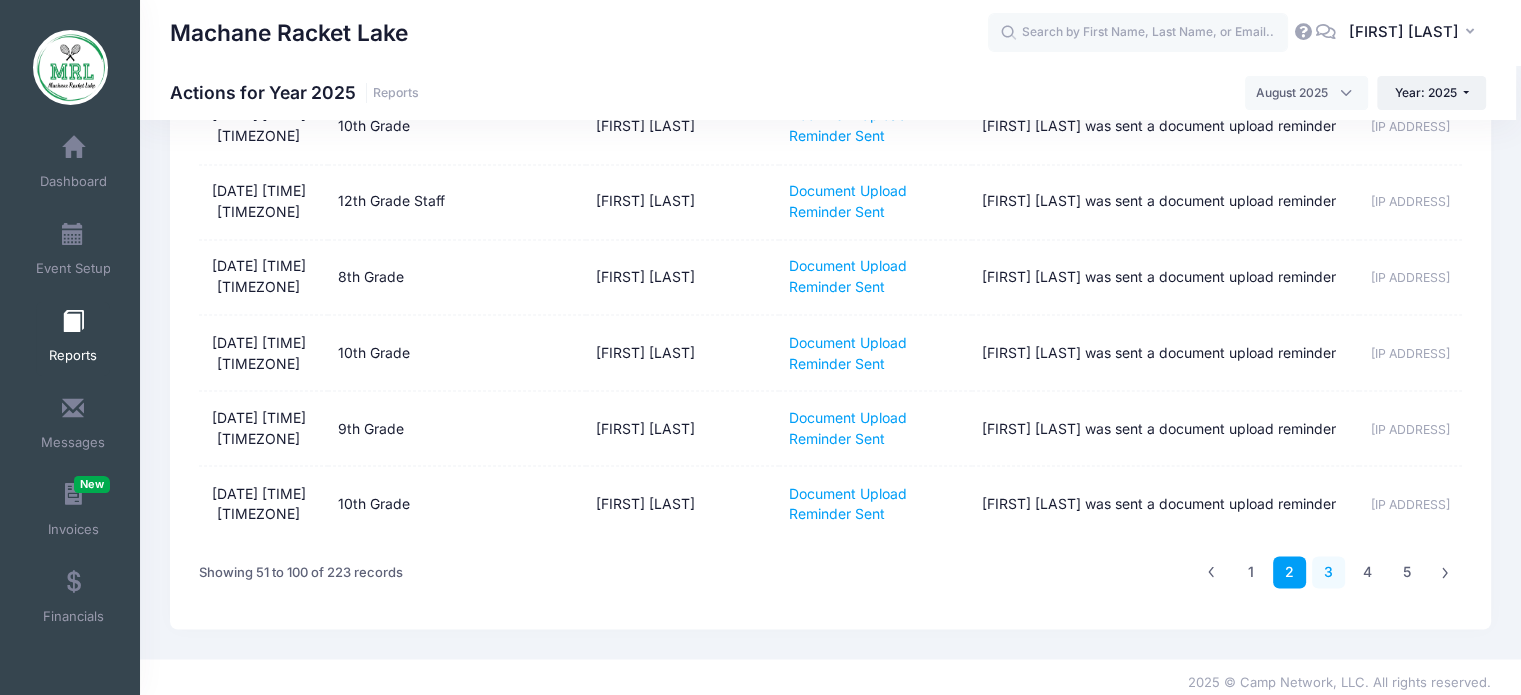 click on "1 2 3 4 5" at bounding box center [1328, 572] 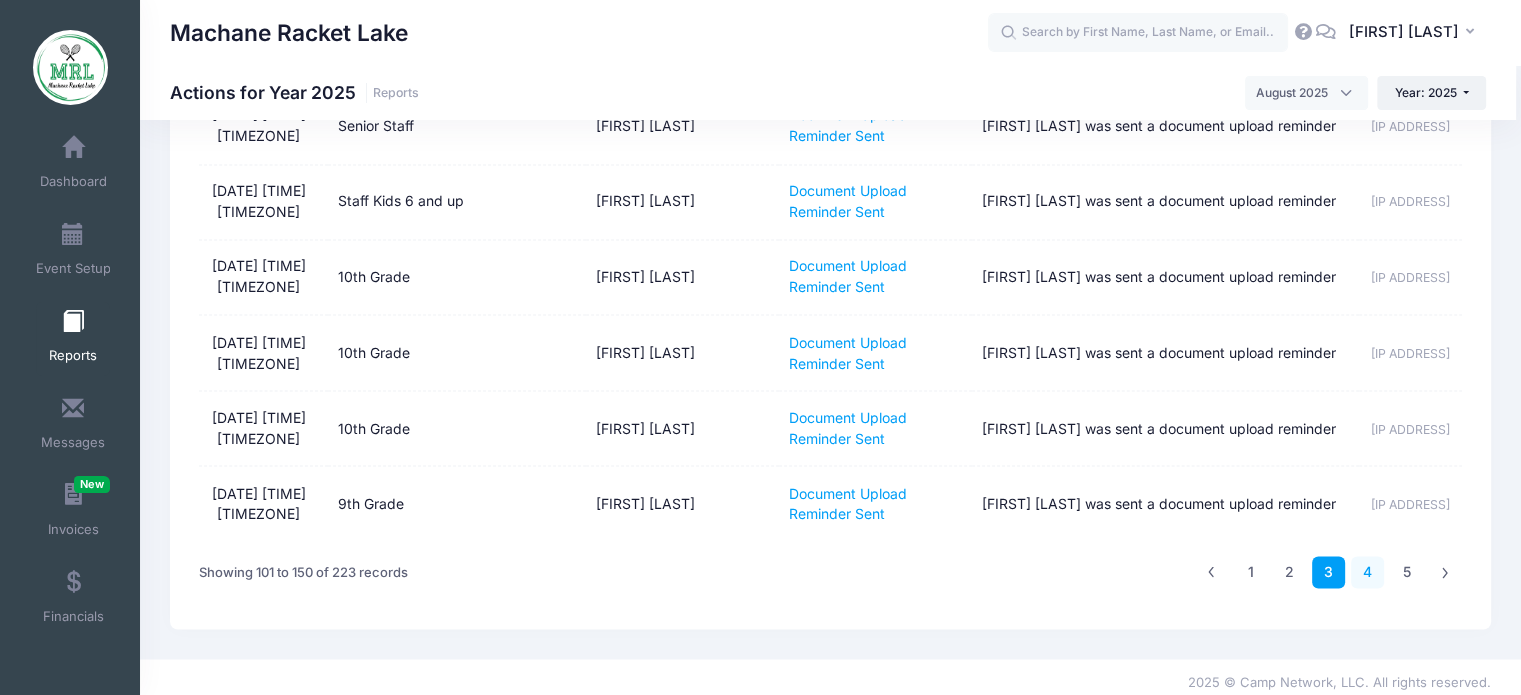 click on "4" at bounding box center (1367, 572) 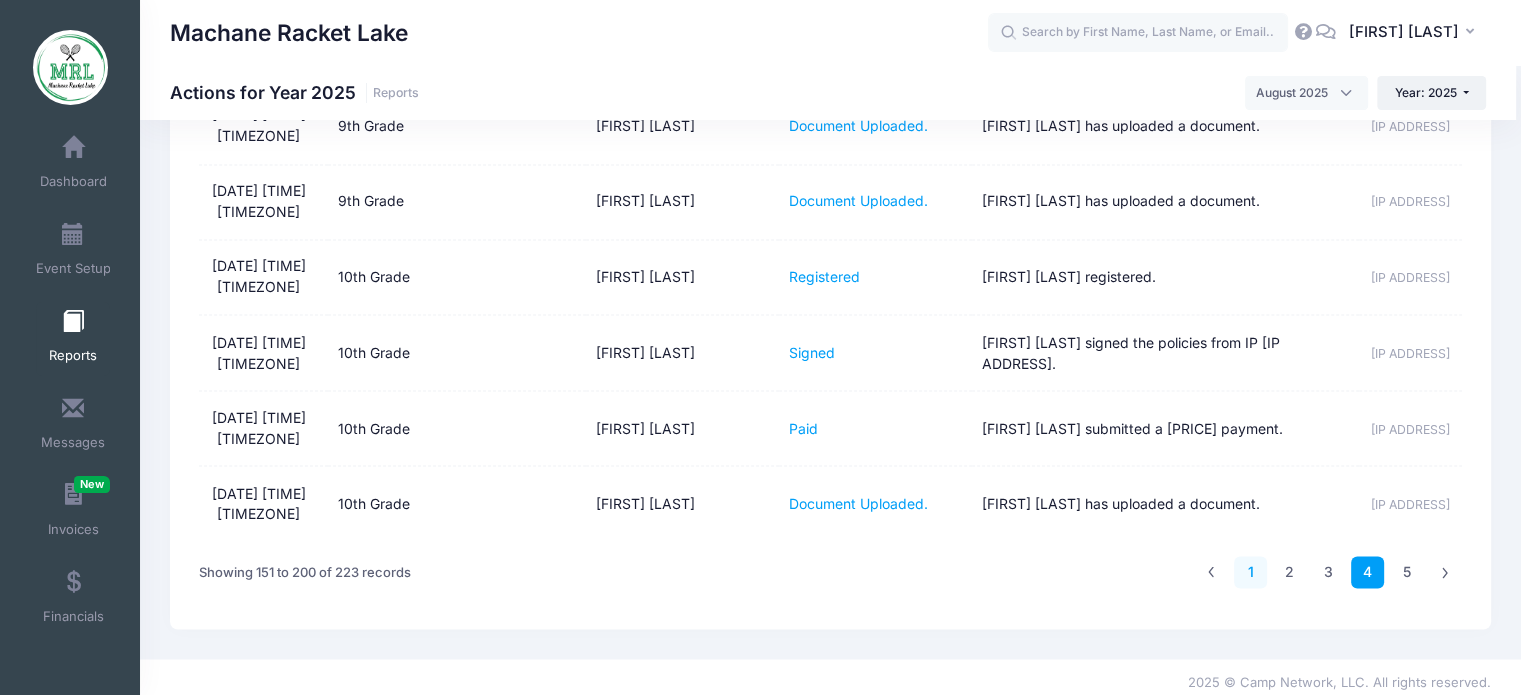 click on "1" at bounding box center (1250, 572) 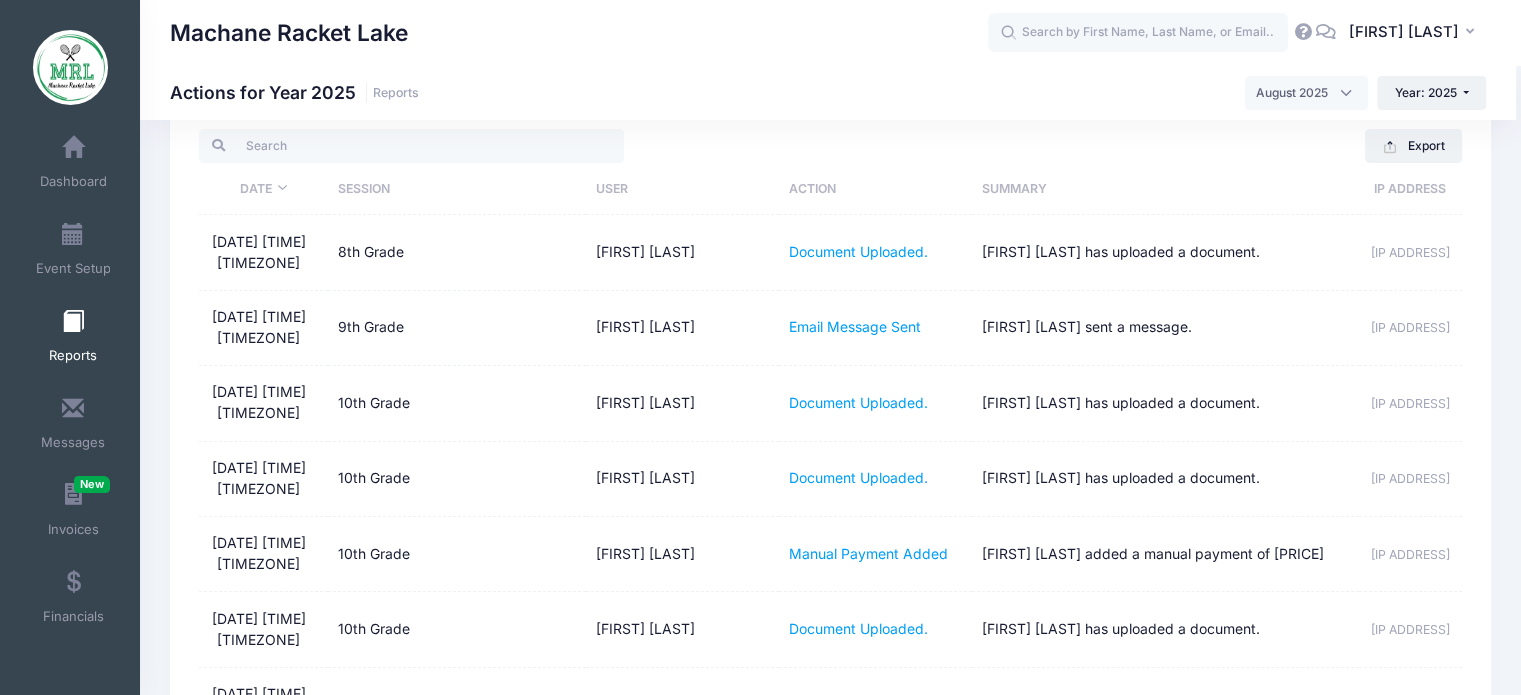 scroll, scrollTop: 52, scrollLeft: 0, axis: vertical 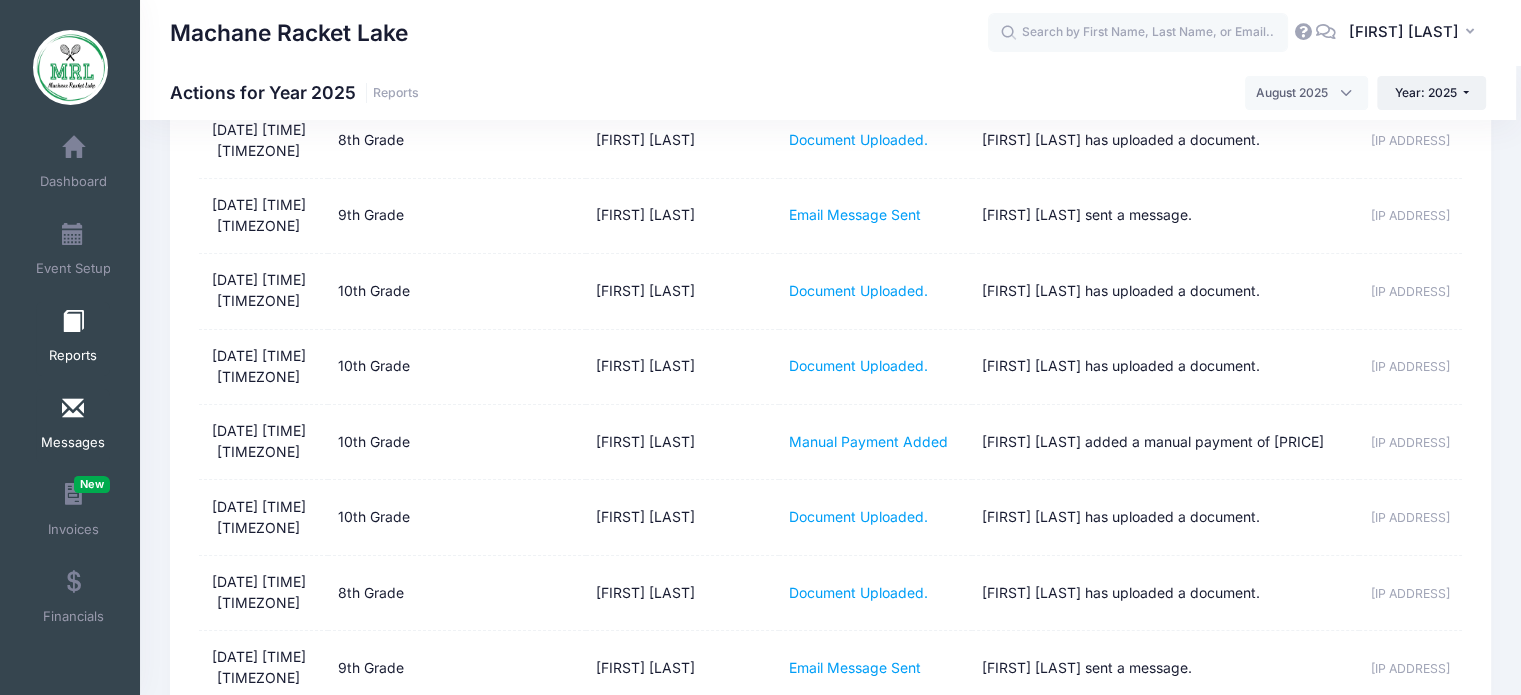 click on "Messages" at bounding box center (73, 426) 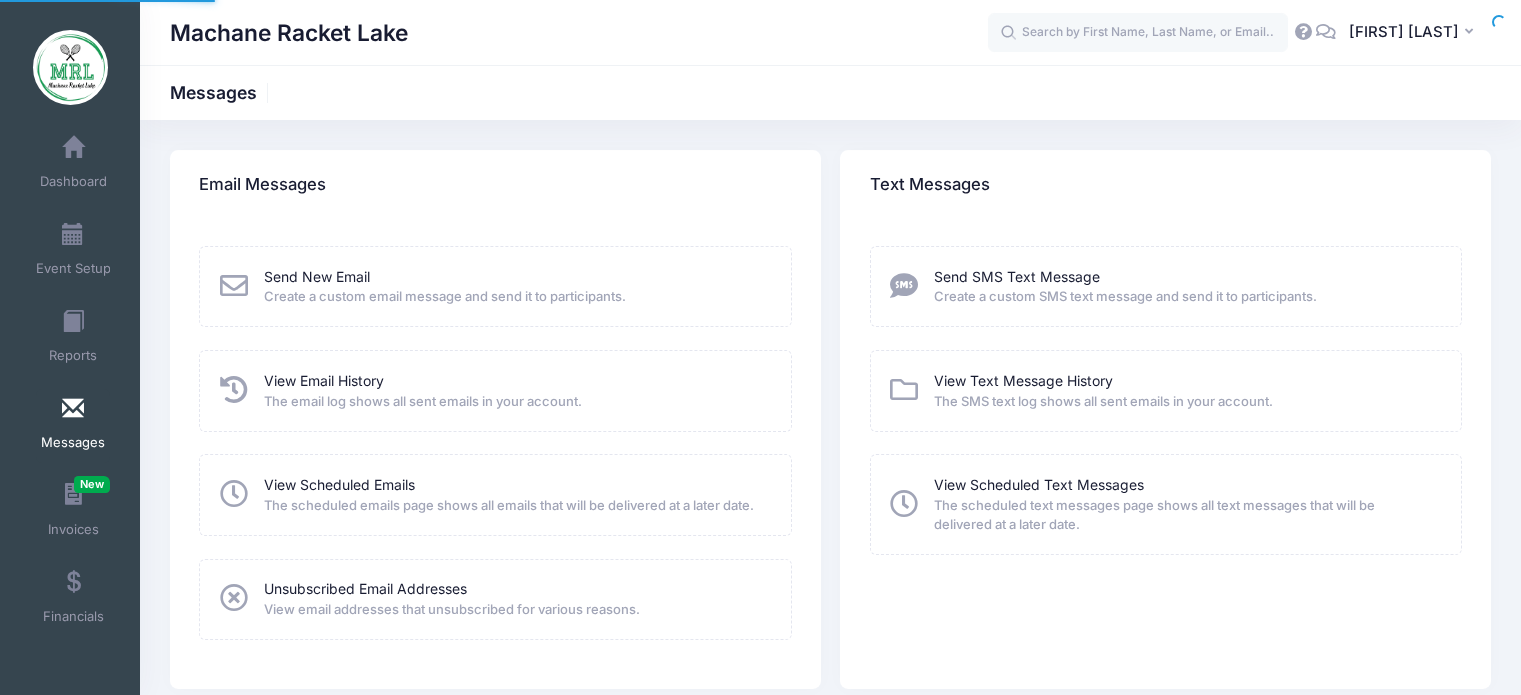 scroll, scrollTop: 0, scrollLeft: 0, axis: both 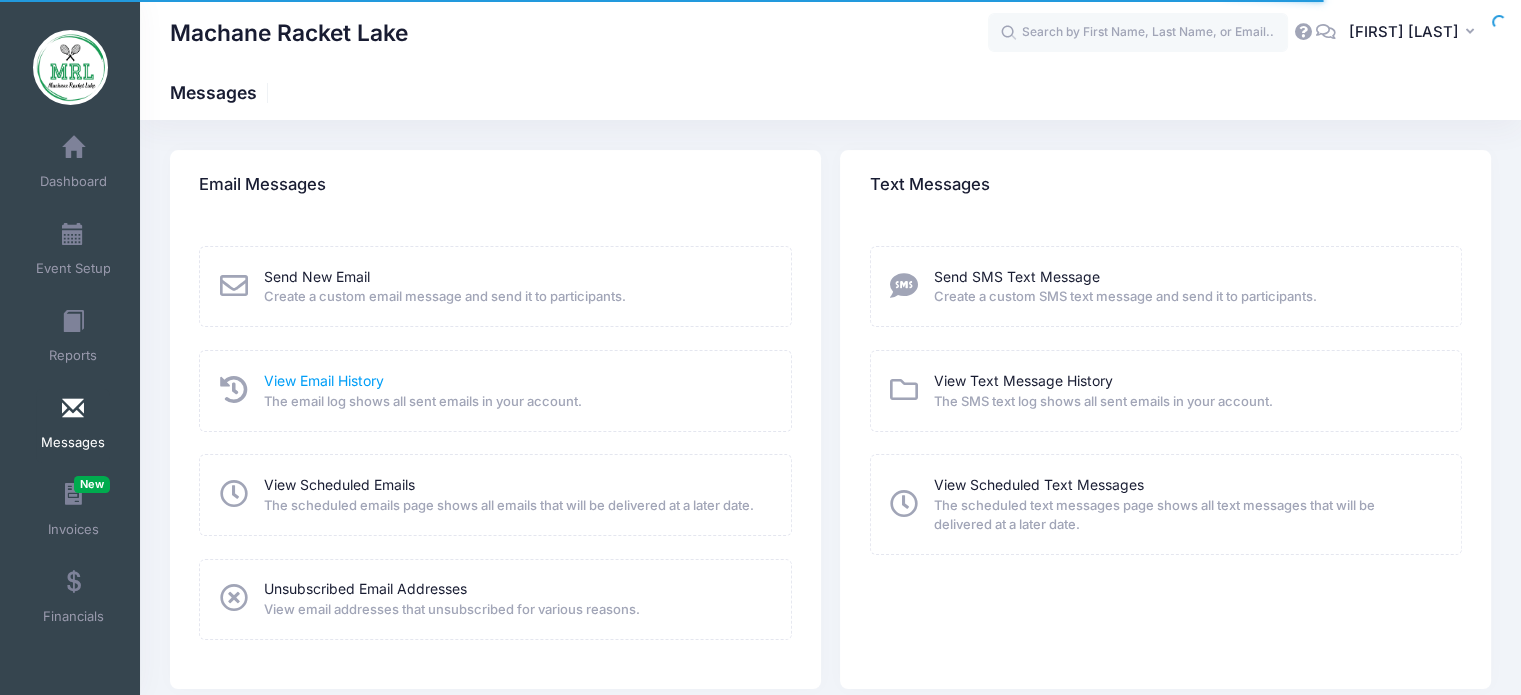 click on "View Email History" at bounding box center (324, 380) 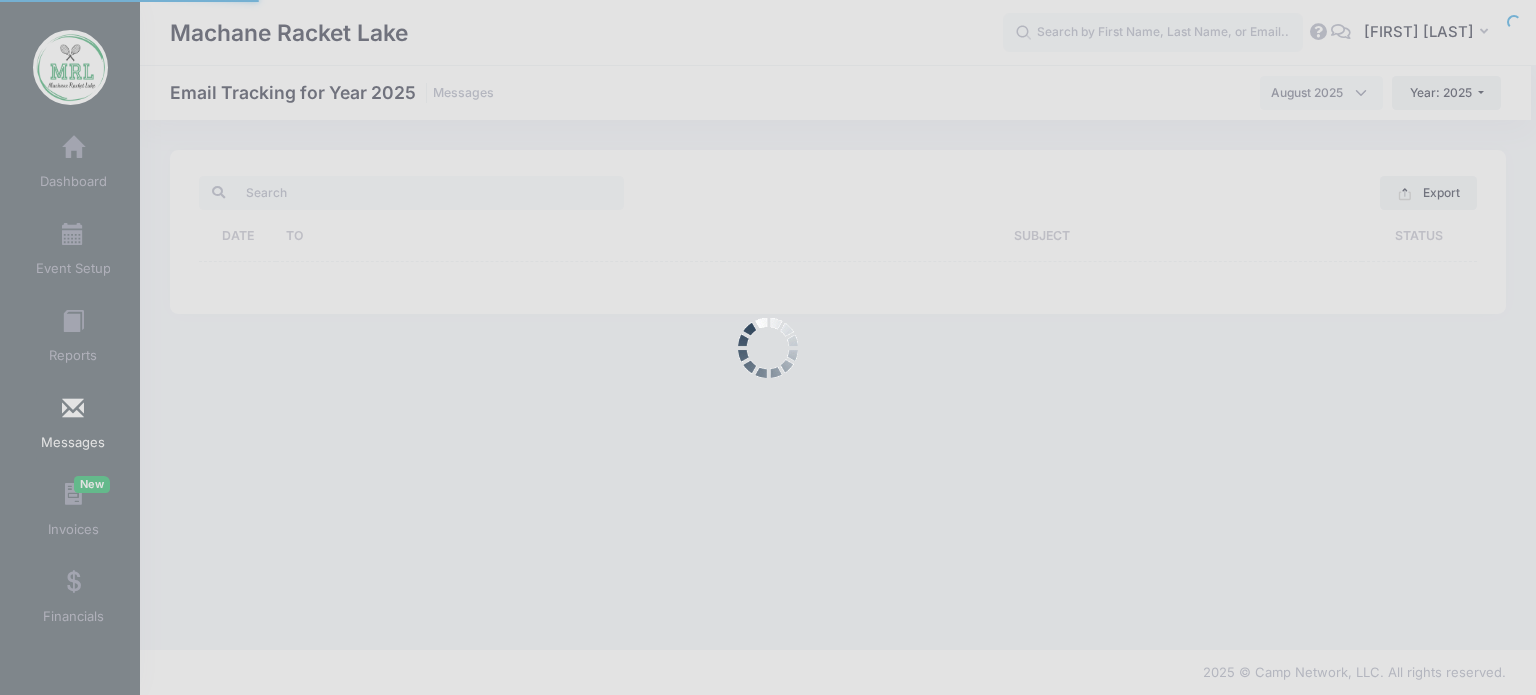 scroll, scrollTop: 0, scrollLeft: 0, axis: both 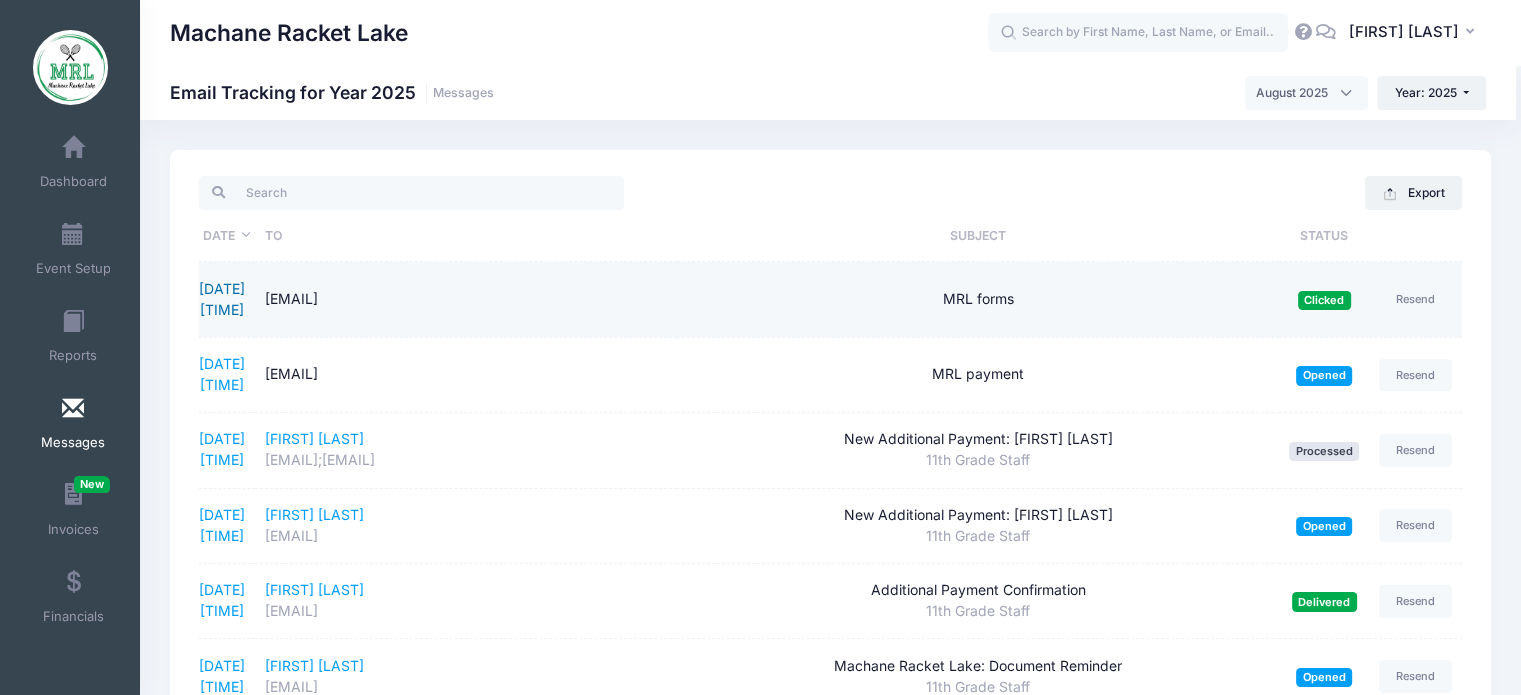 click on "[DATE] [TIME]" at bounding box center (222, 299) 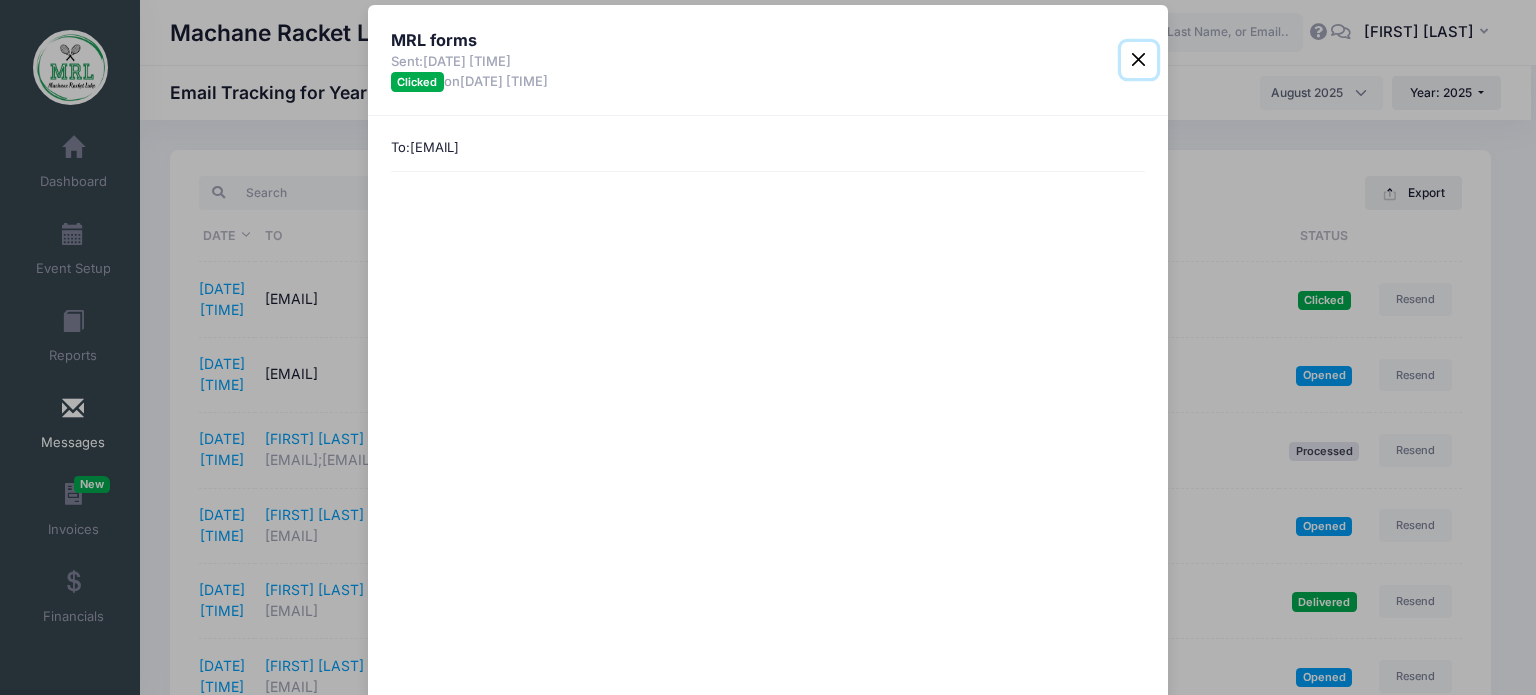 click at bounding box center (1139, 60) 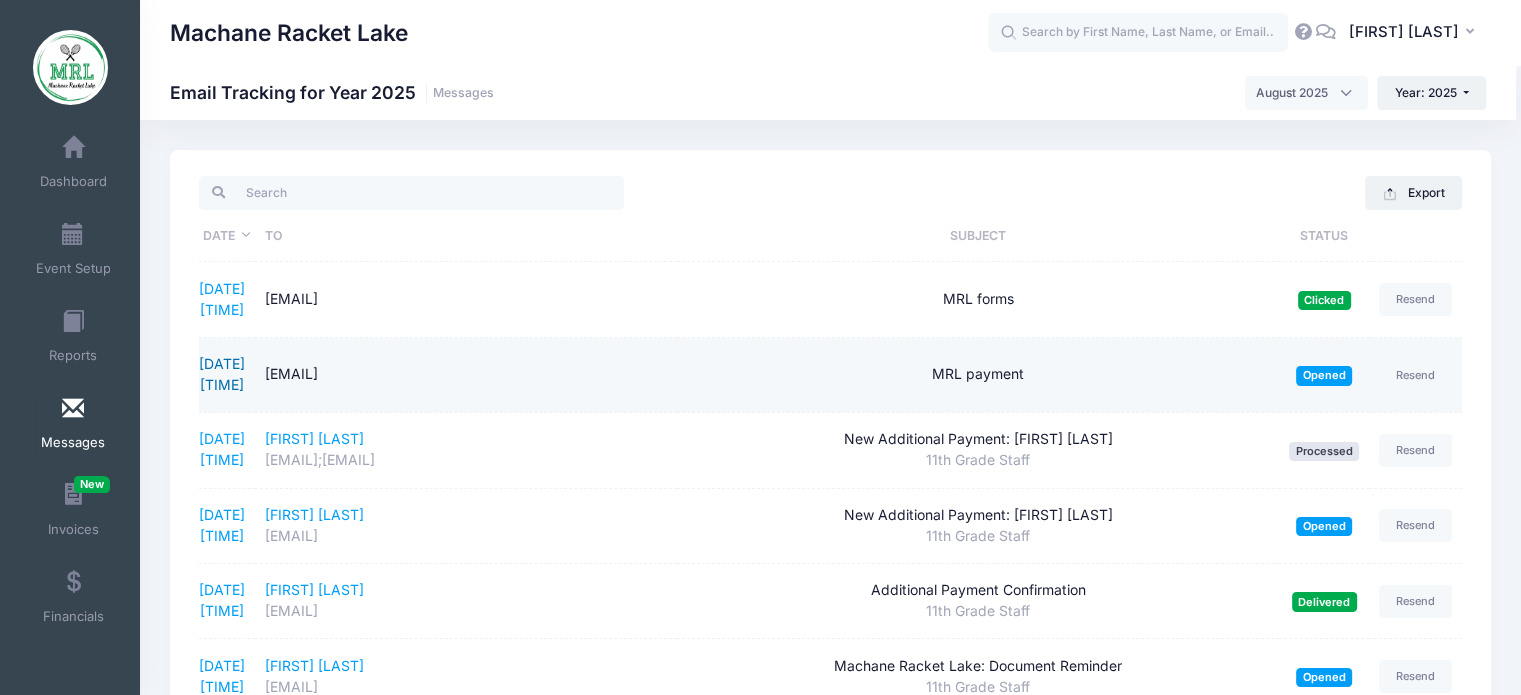 click on "8/5/2025 8:01:34" at bounding box center (222, 374) 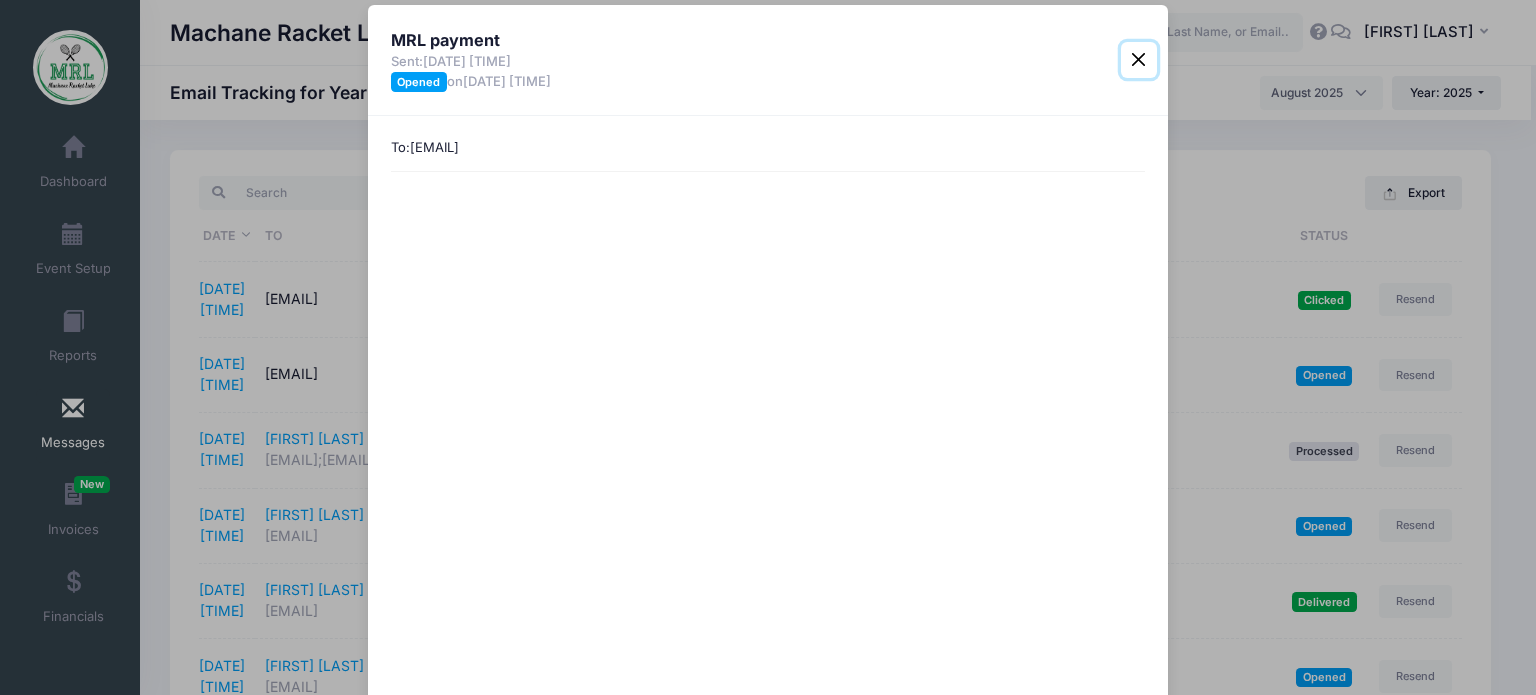 click at bounding box center [1139, 60] 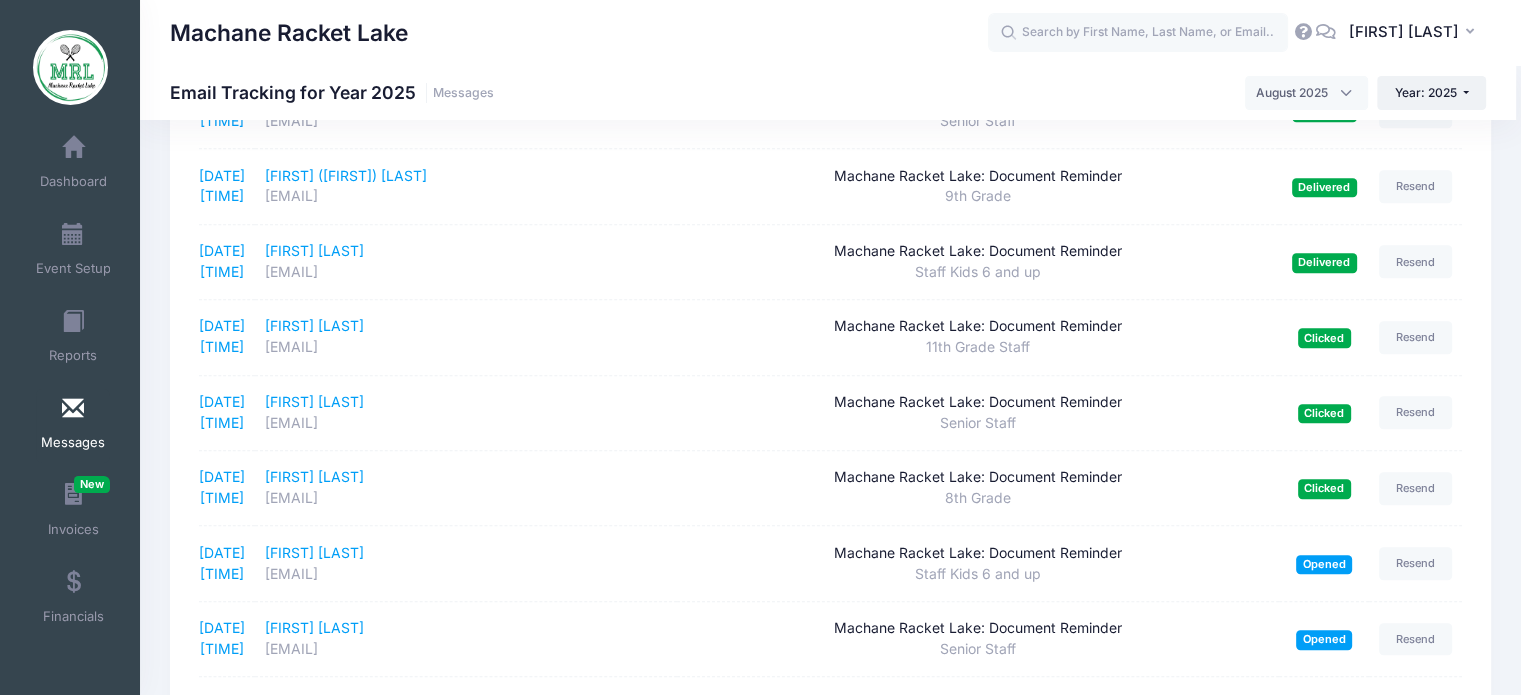 scroll, scrollTop: 1777, scrollLeft: 0, axis: vertical 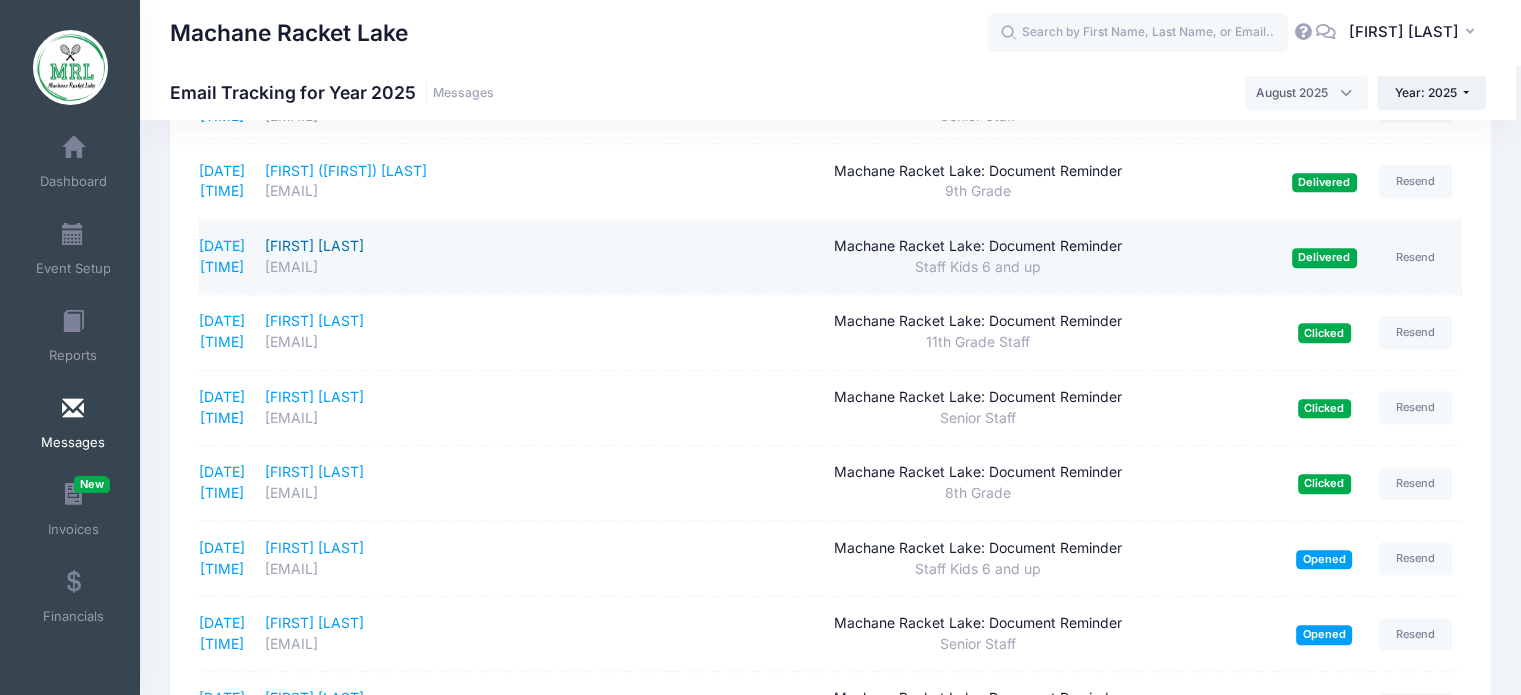 click on "[FIRST] [LAST]" at bounding box center [466, 246] 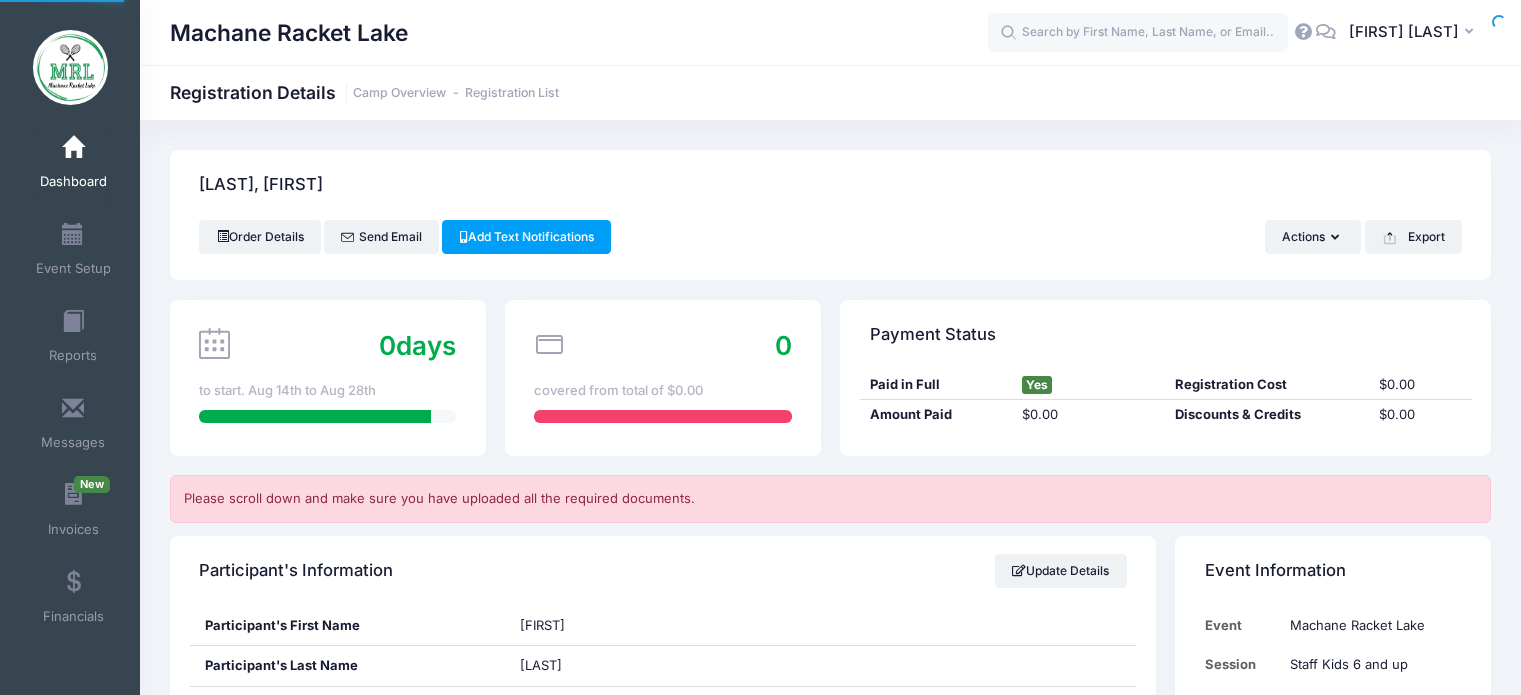 scroll, scrollTop: 0, scrollLeft: 0, axis: both 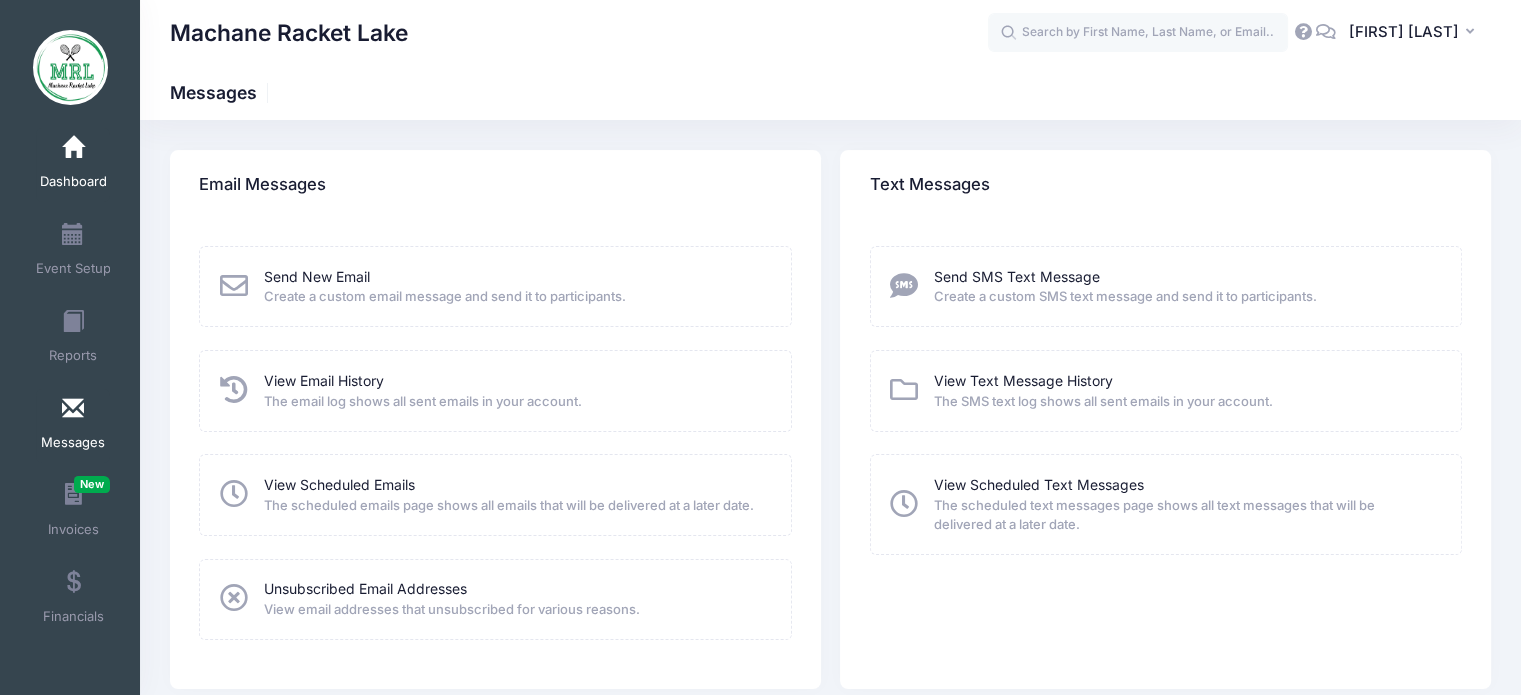 click on "Dashboard" at bounding box center (73, 165) 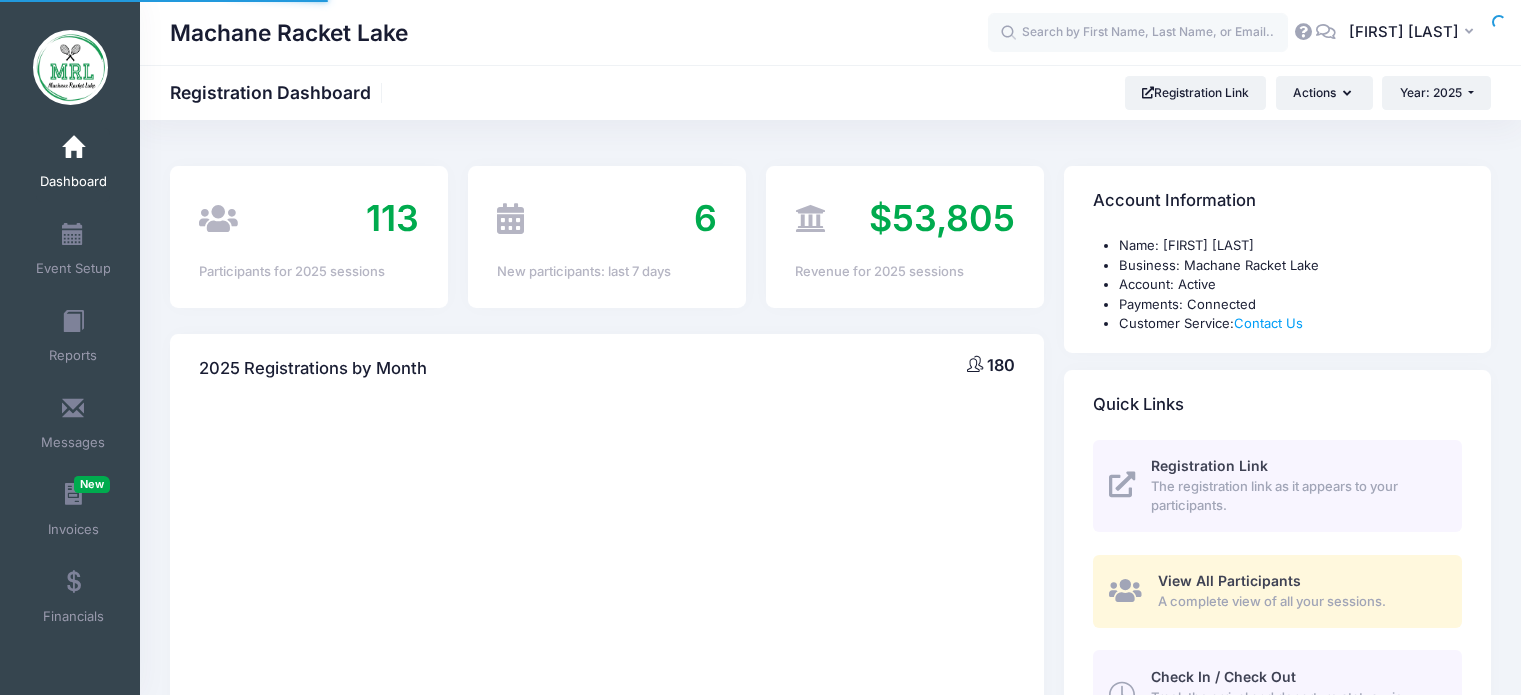 scroll, scrollTop: 0, scrollLeft: 0, axis: both 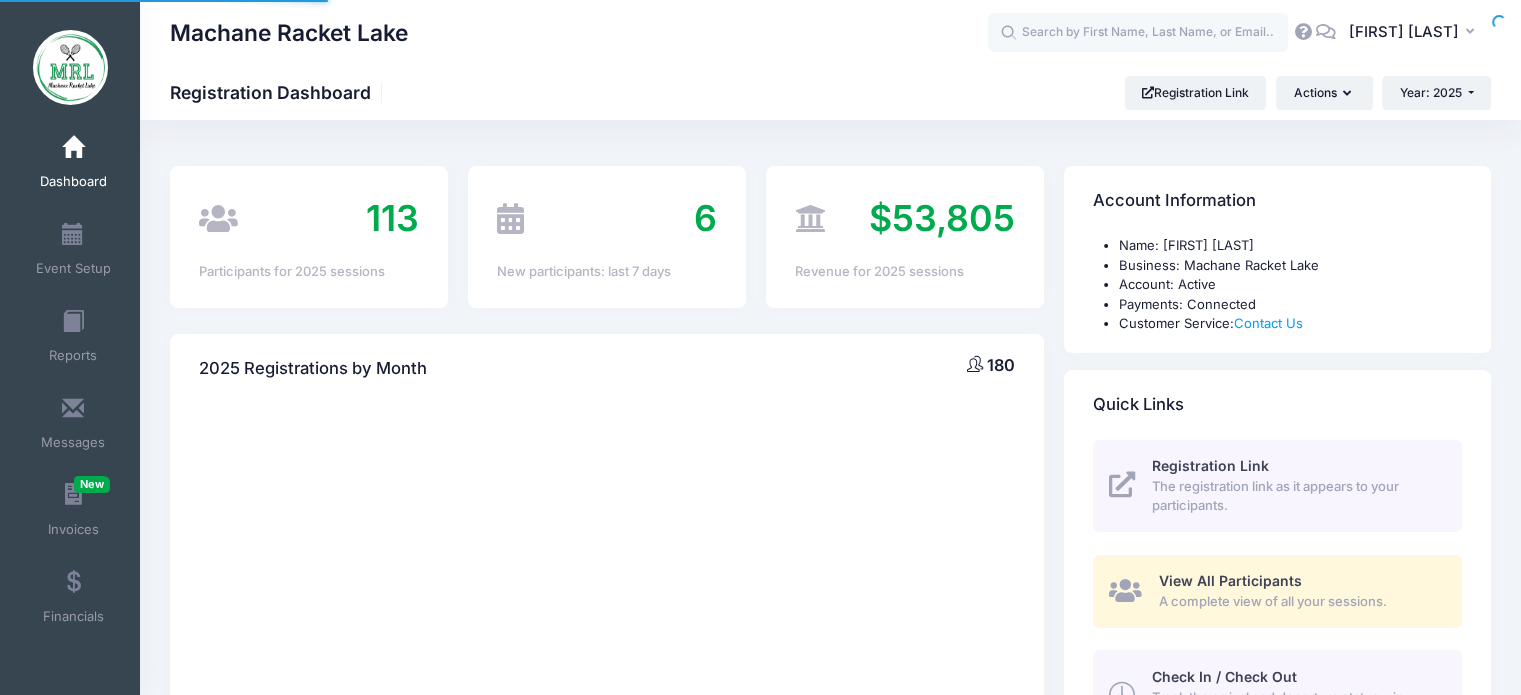select 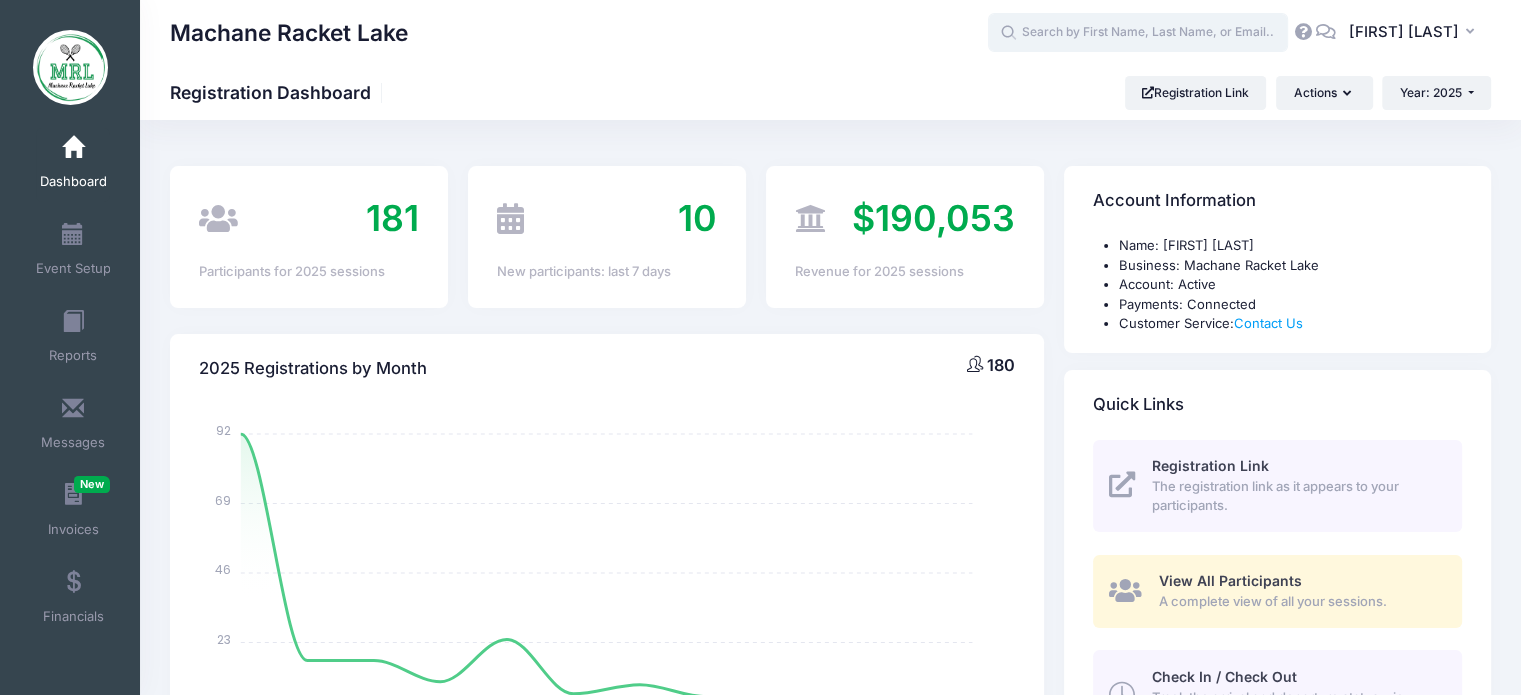 click at bounding box center (1138, 33) 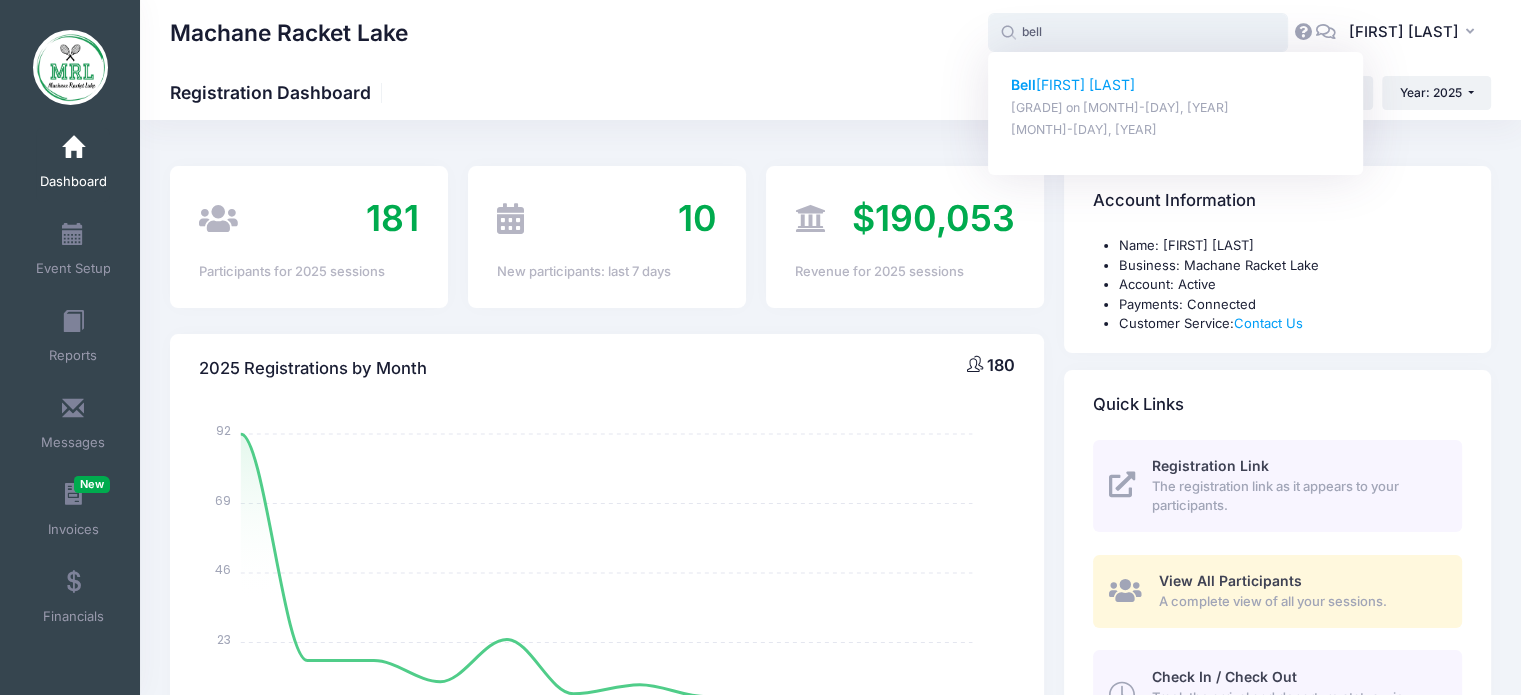 click on "Bell a Einhorn 9th Grade on Aug-14, 2025 Feb-16, 2025" at bounding box center [1176, 107] 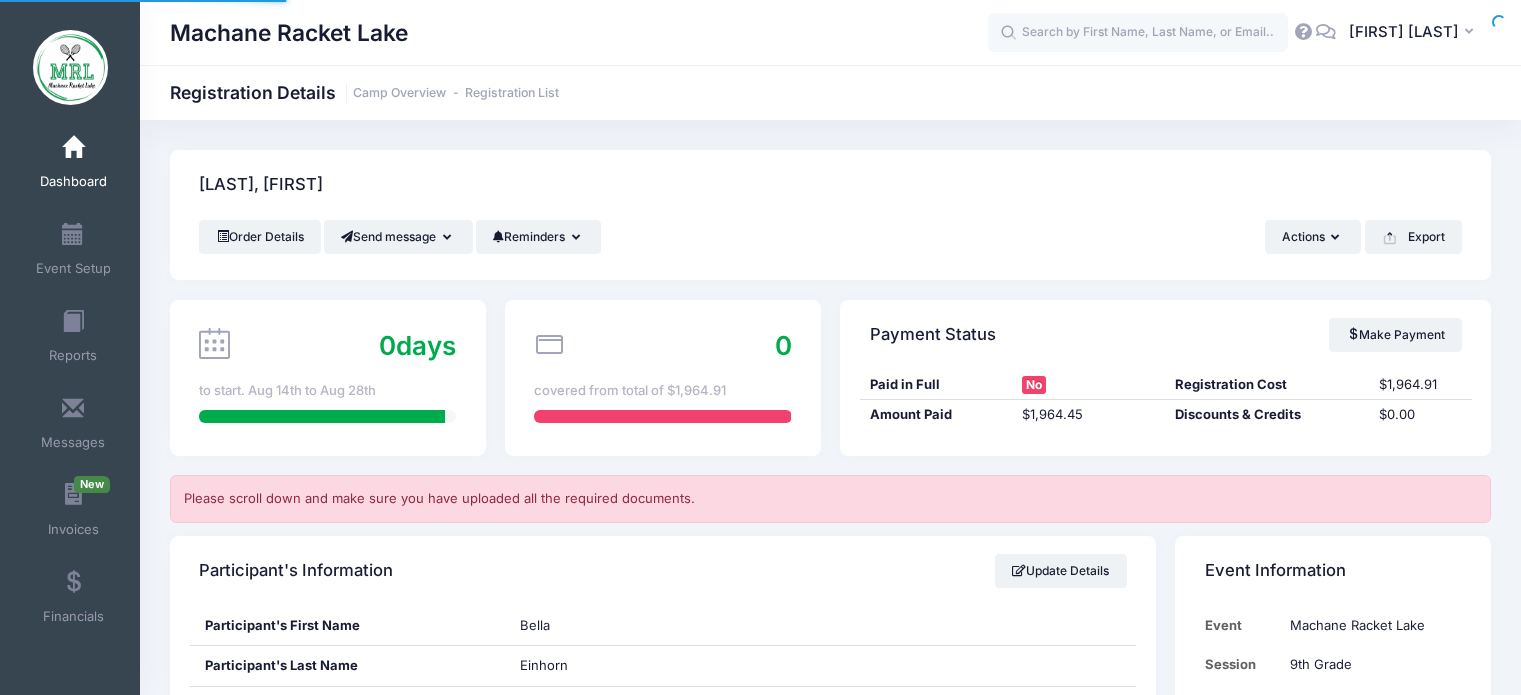 scroll, scrollTop: 0, scrollLeft: 0, axis: both 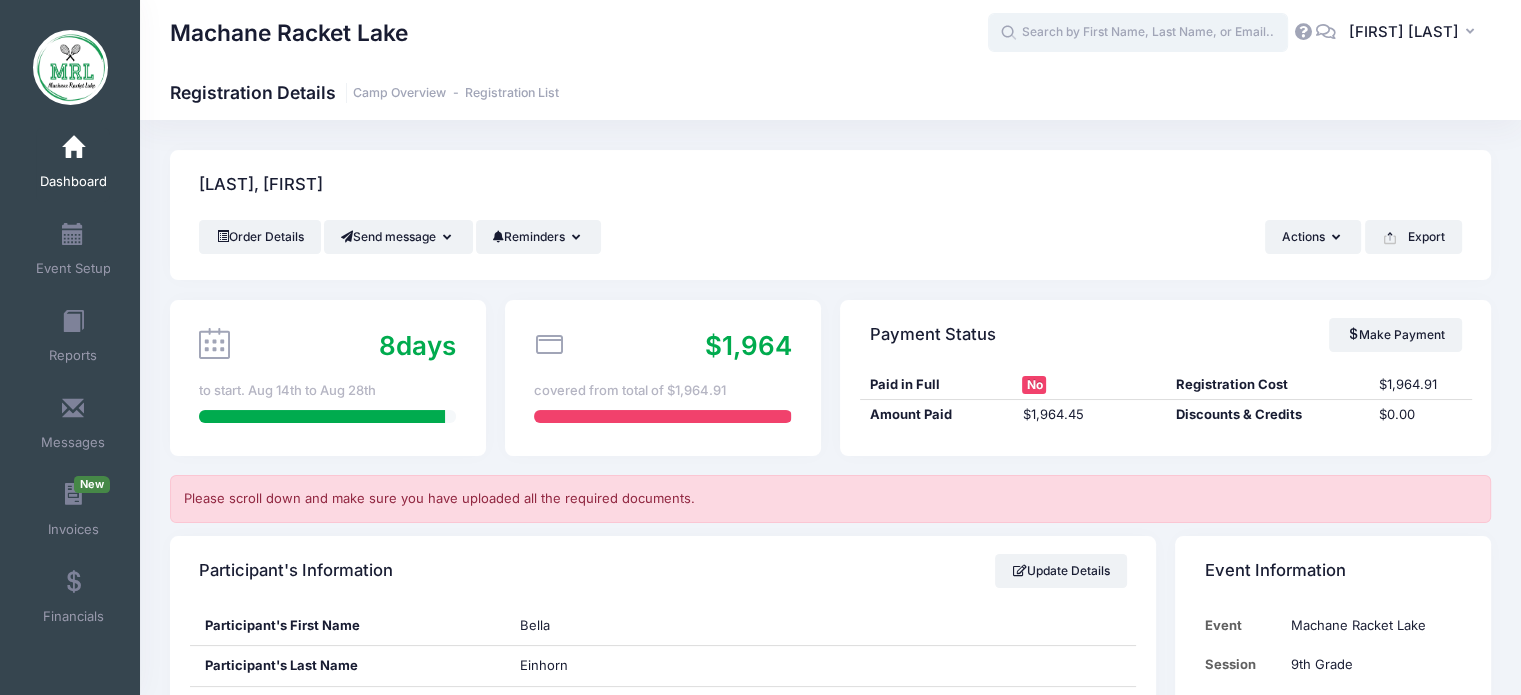 click at bounding box center (1138, 33) 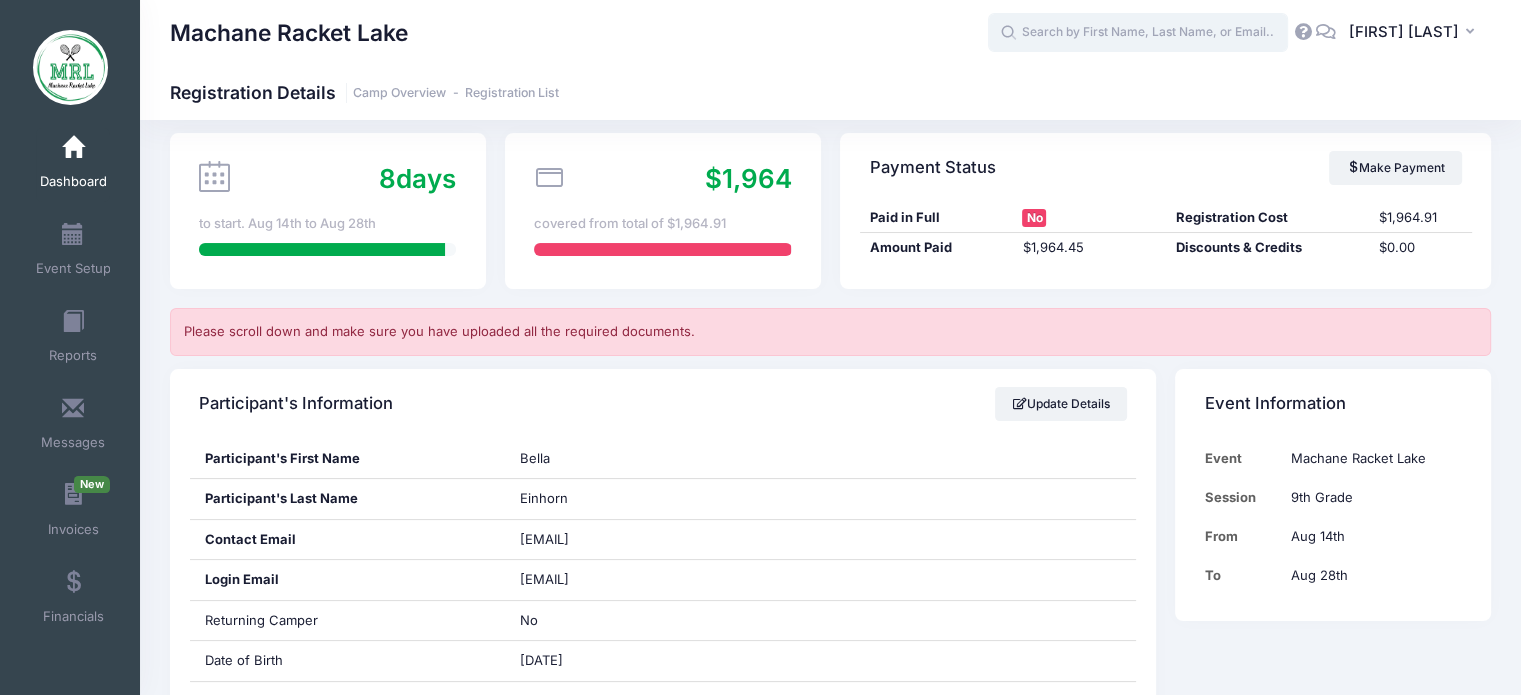 scroll, scrollTop: 183, scrollLeft: 0, axis: vertical 